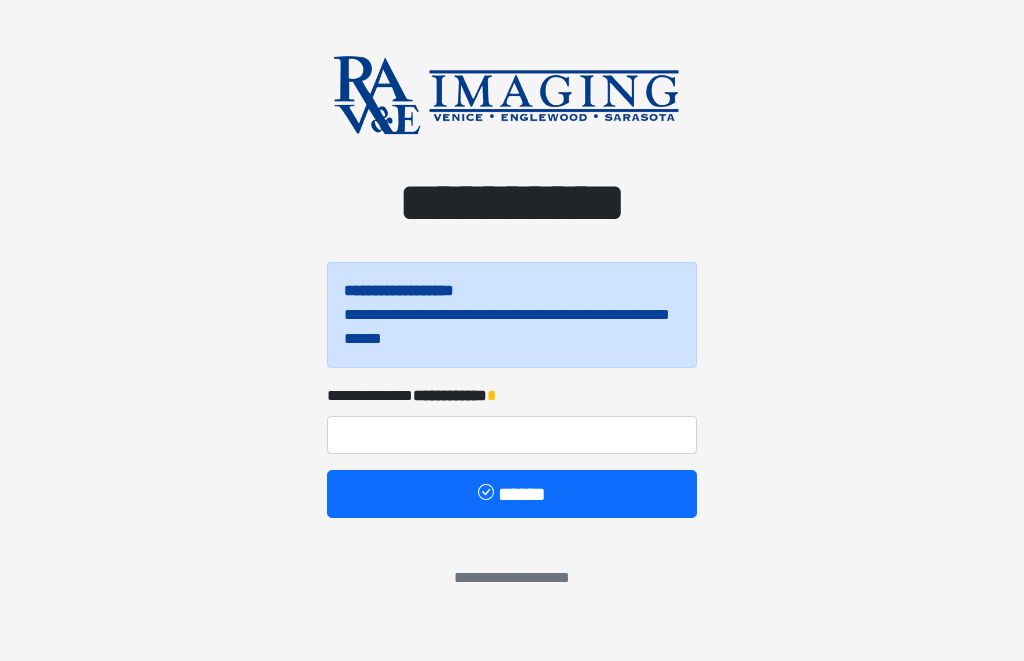 scroll, scrollTop: 0, scrollLeft: 0, axis: both 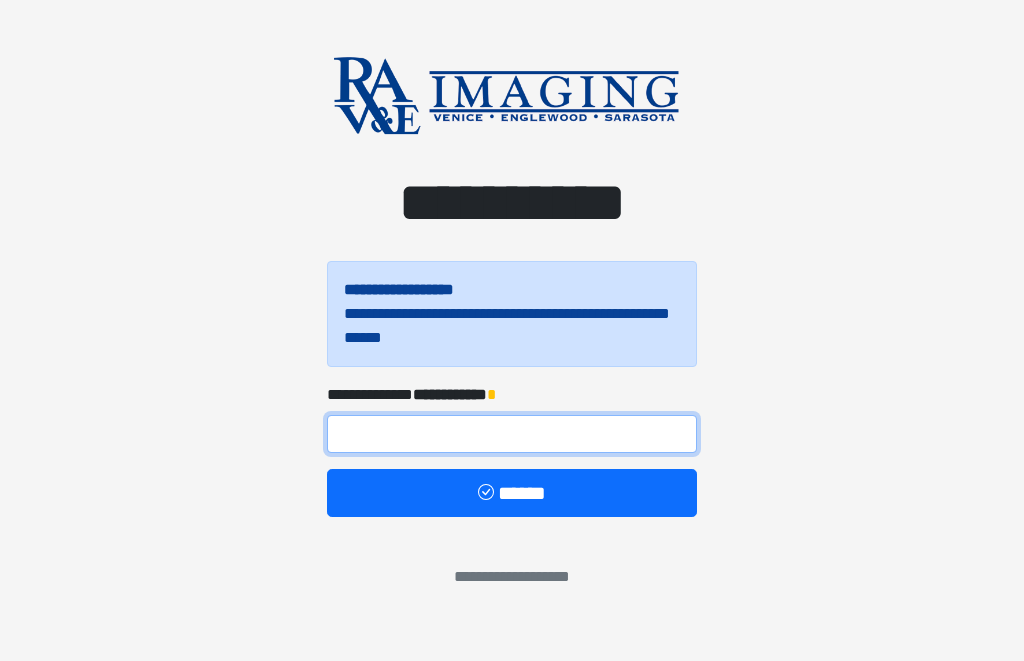 click at bounding box center (512, 434) 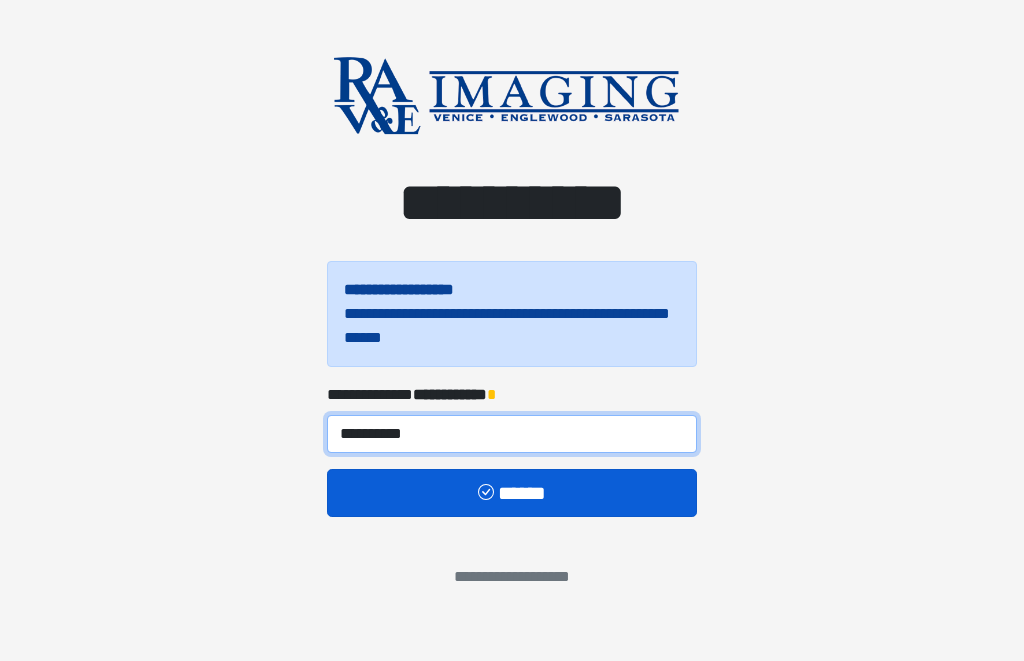 type on "**********" 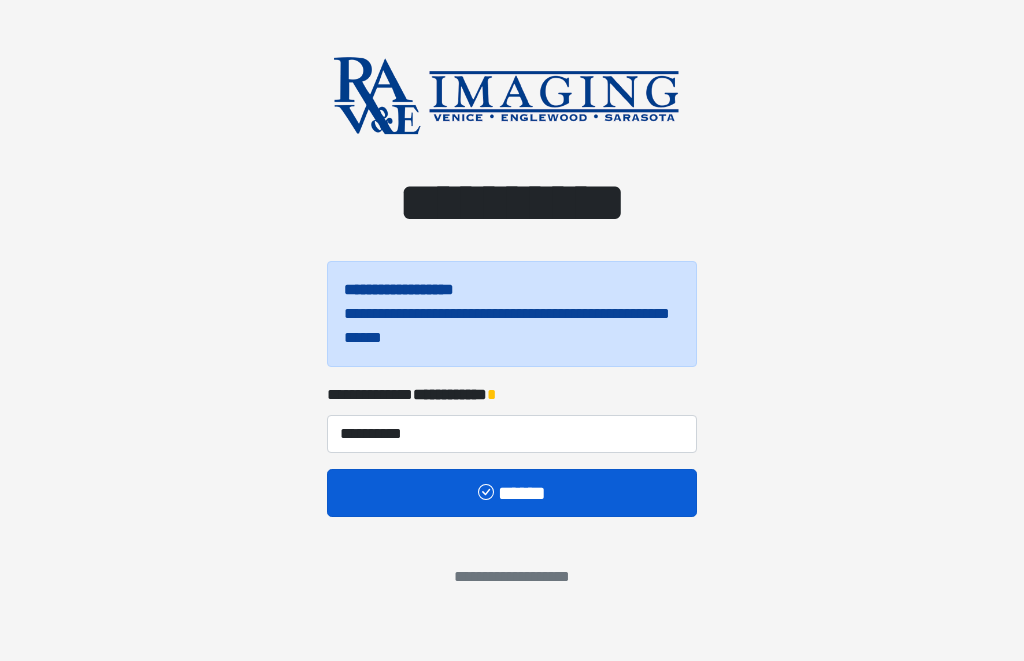 click on "******" at bounding box center [512, 493] 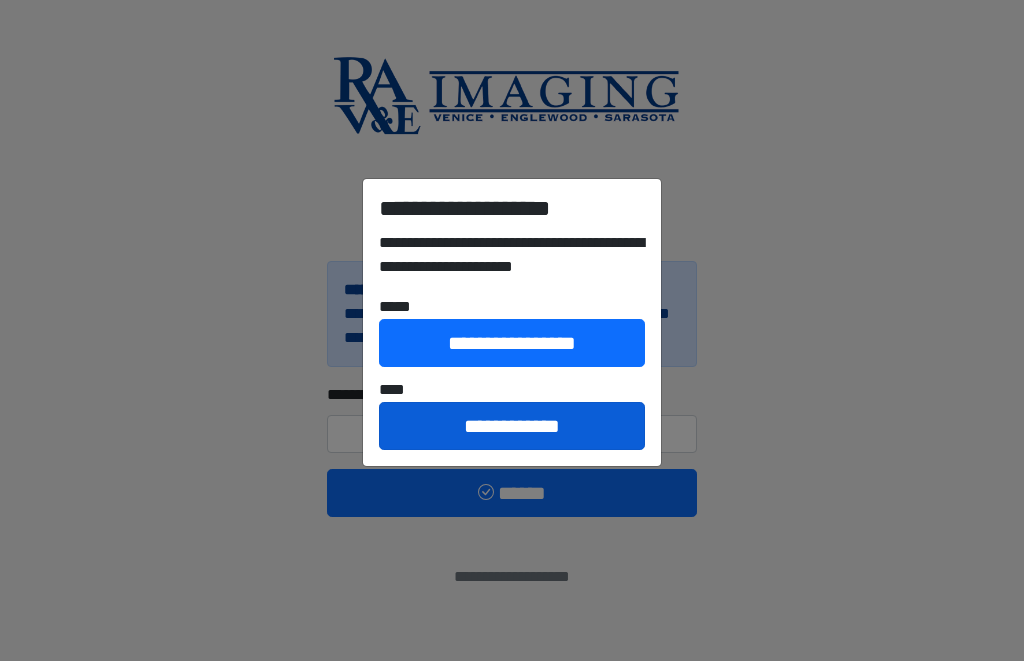 click on "**********" at bounding box center [512, 426] 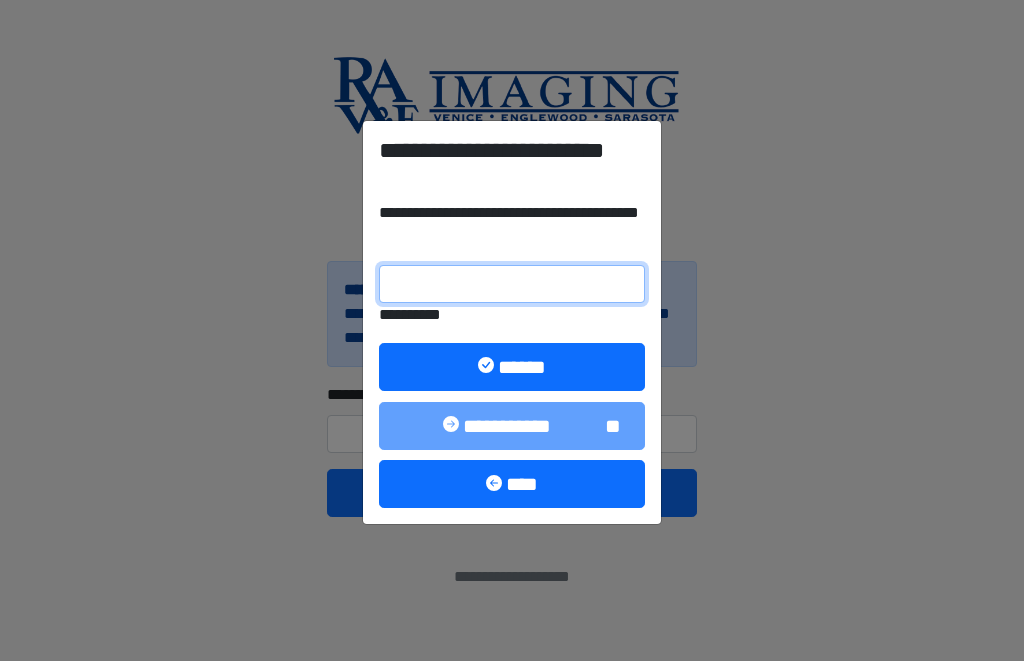 click on "**********" at bounding box center (512, 284) 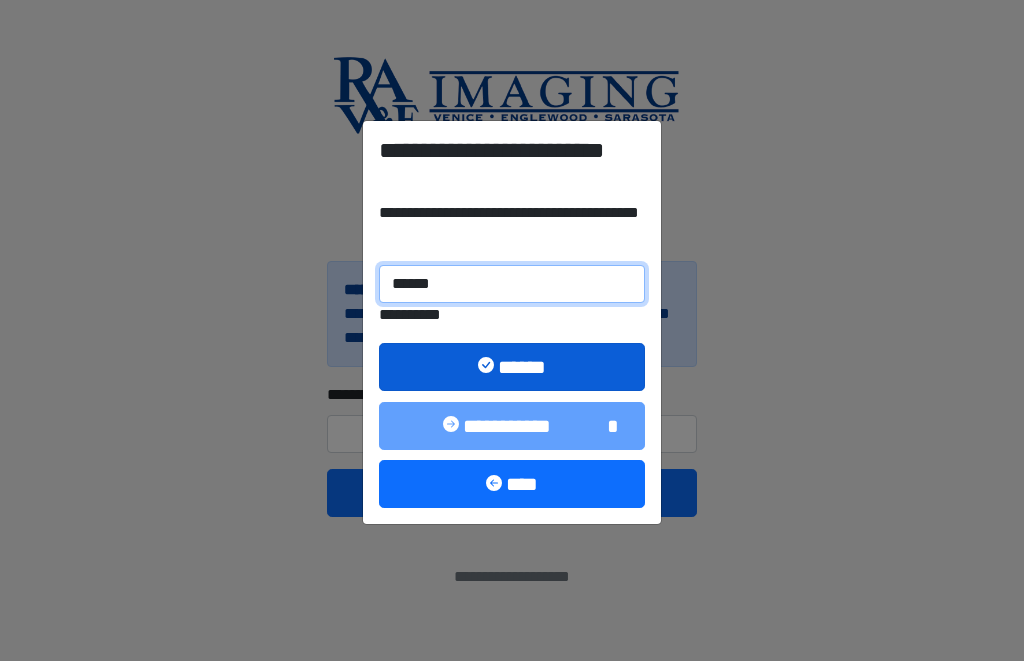 type on "******" 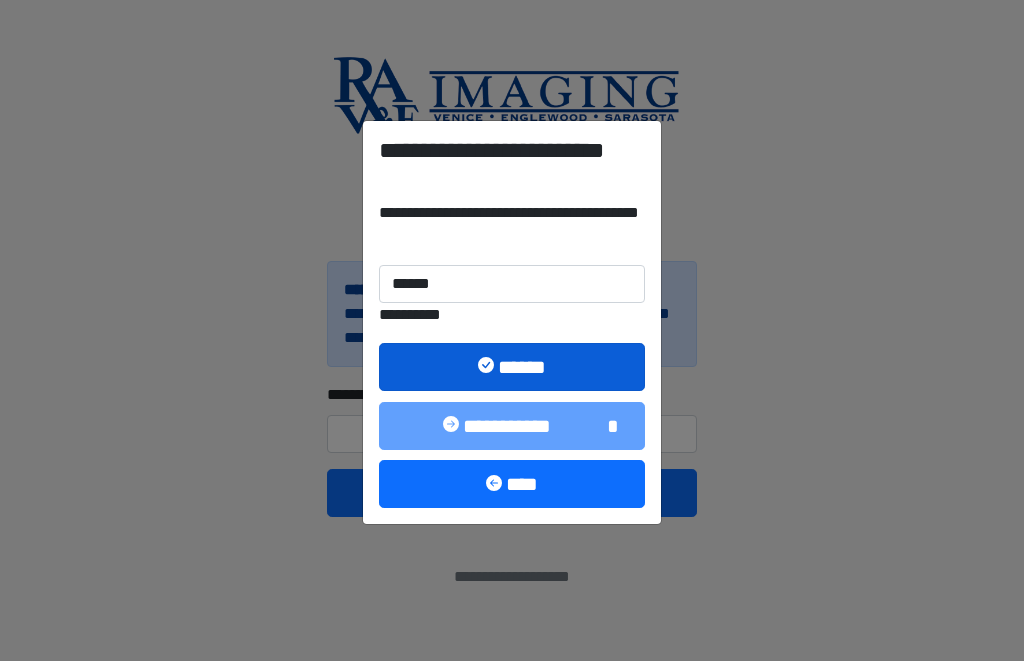 click on "******" at bounding box center (512, 367) 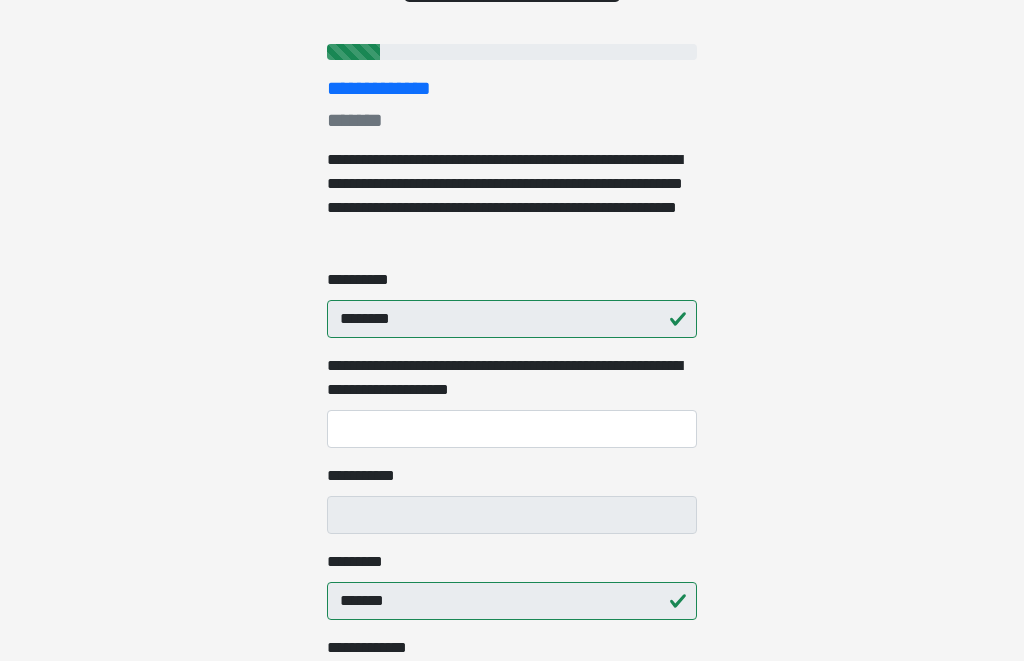 scroll, scrollTop: 236, scrollLeft: 0, axis: vertical 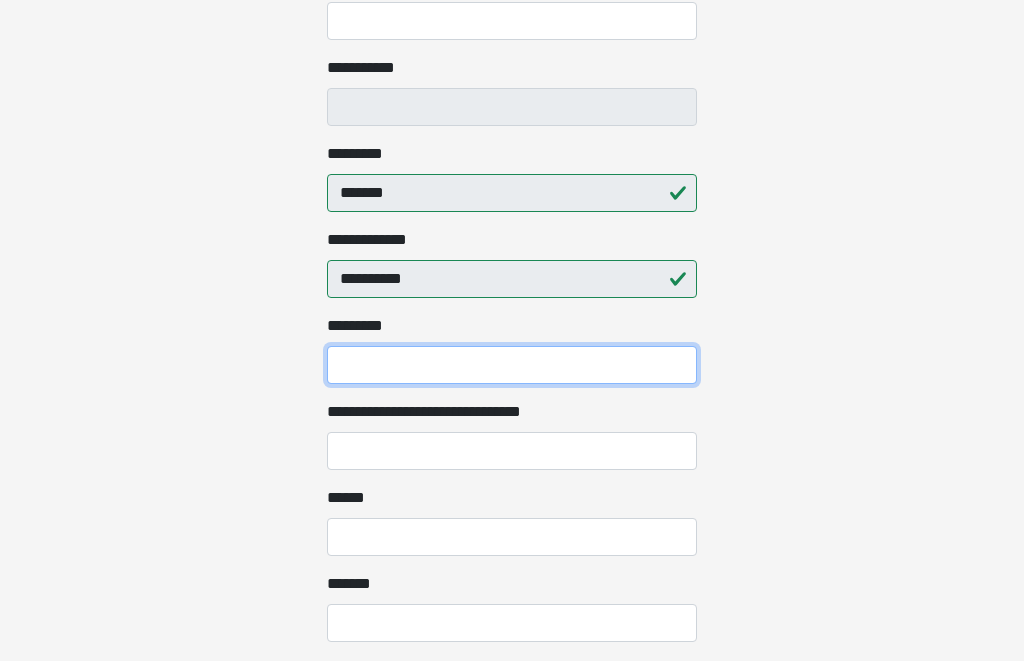 click on "******* *" at bounding box center [512, 366] 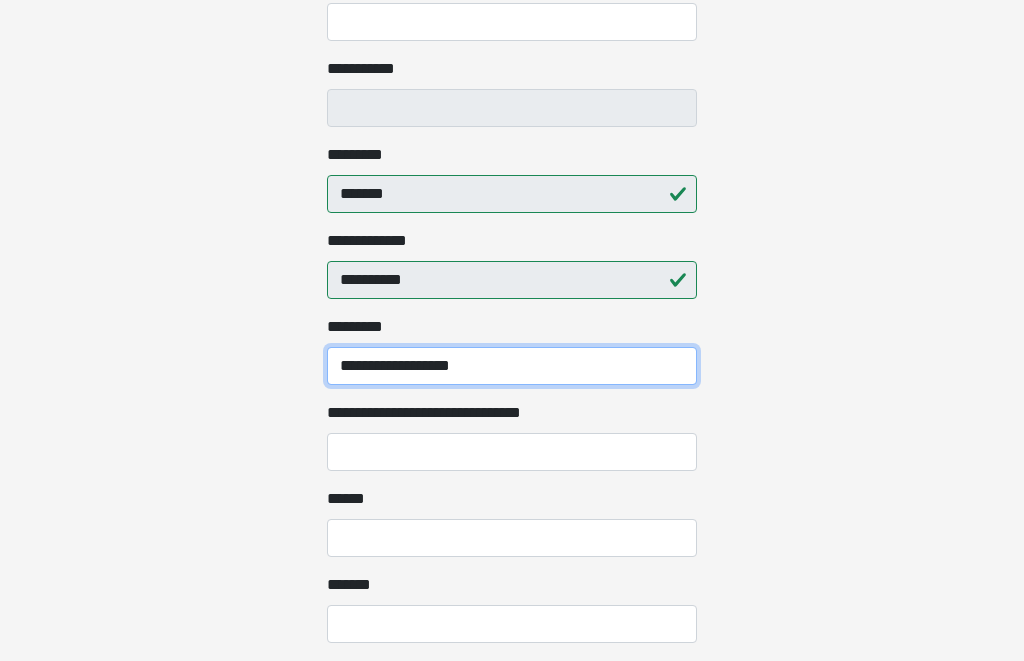 type on "**********" 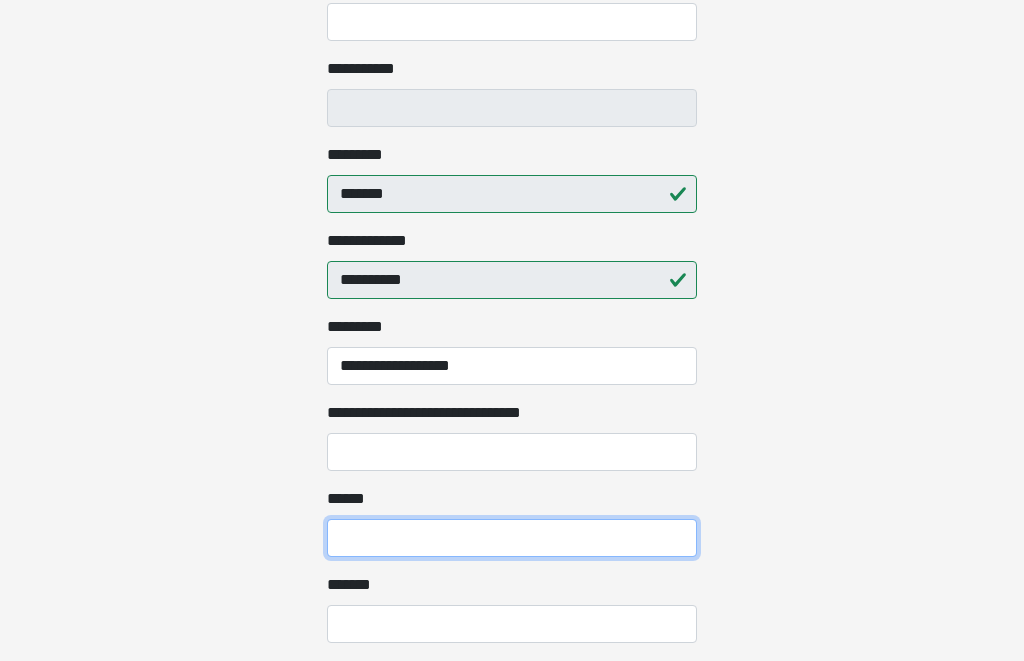 click on "**** *" at bounding box center (512, 538) 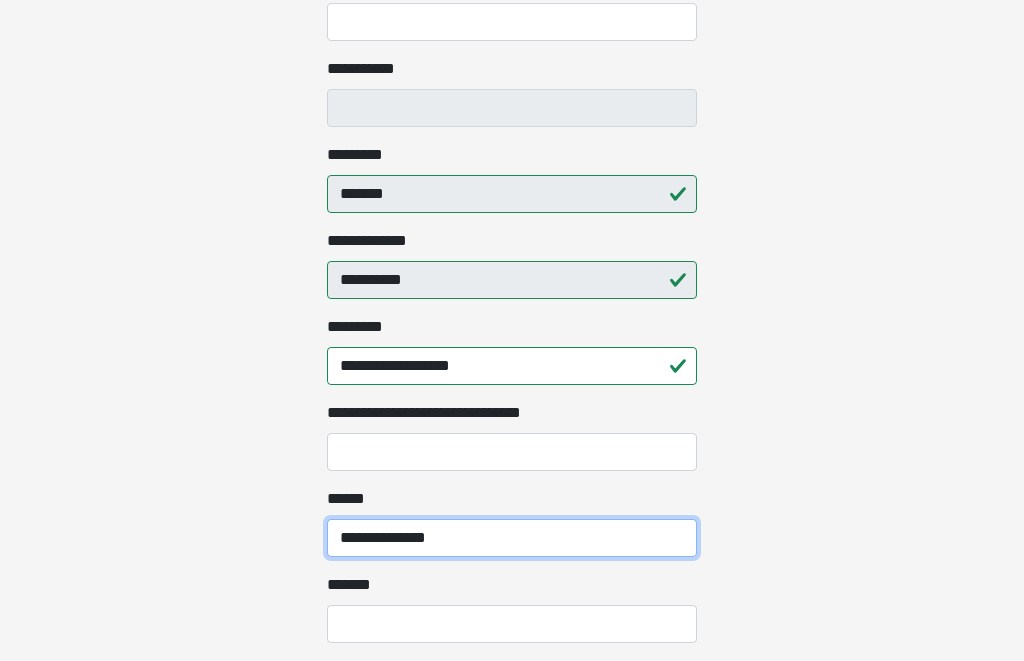type on "**********" 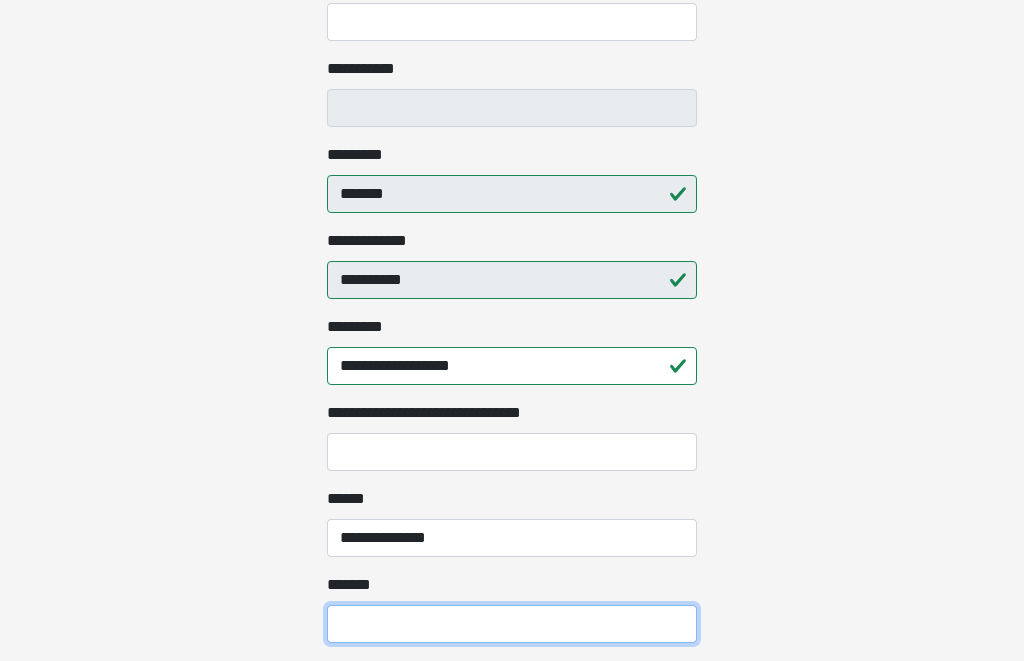 click on "***** *" at bounding box center [512, 624] 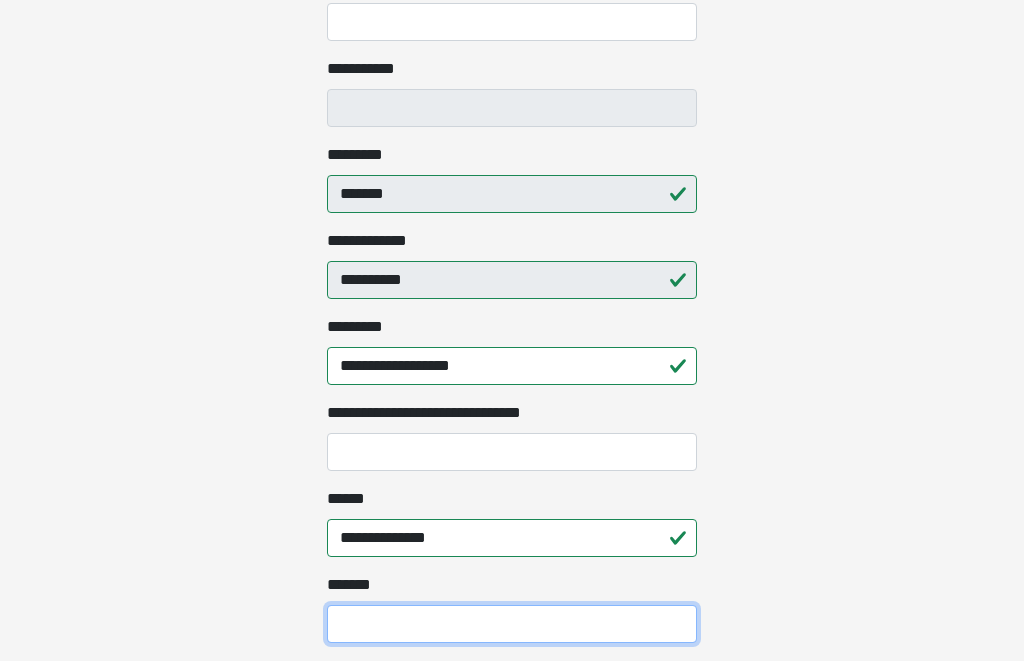 scroll, scrollTop: 850, scrollLeft: 0, axis: vertical 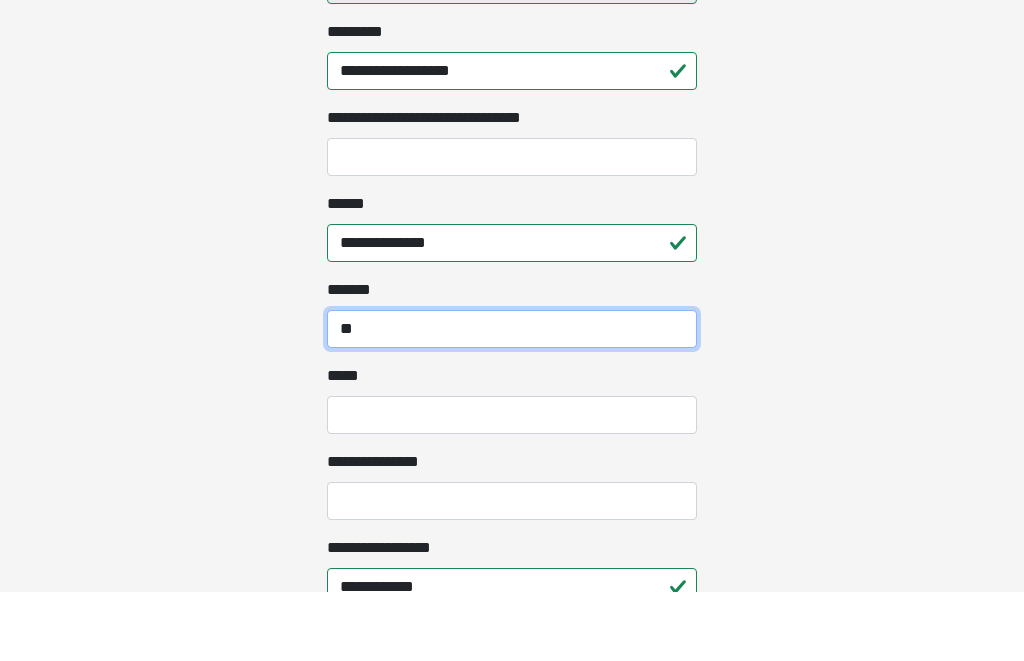 type on "**" 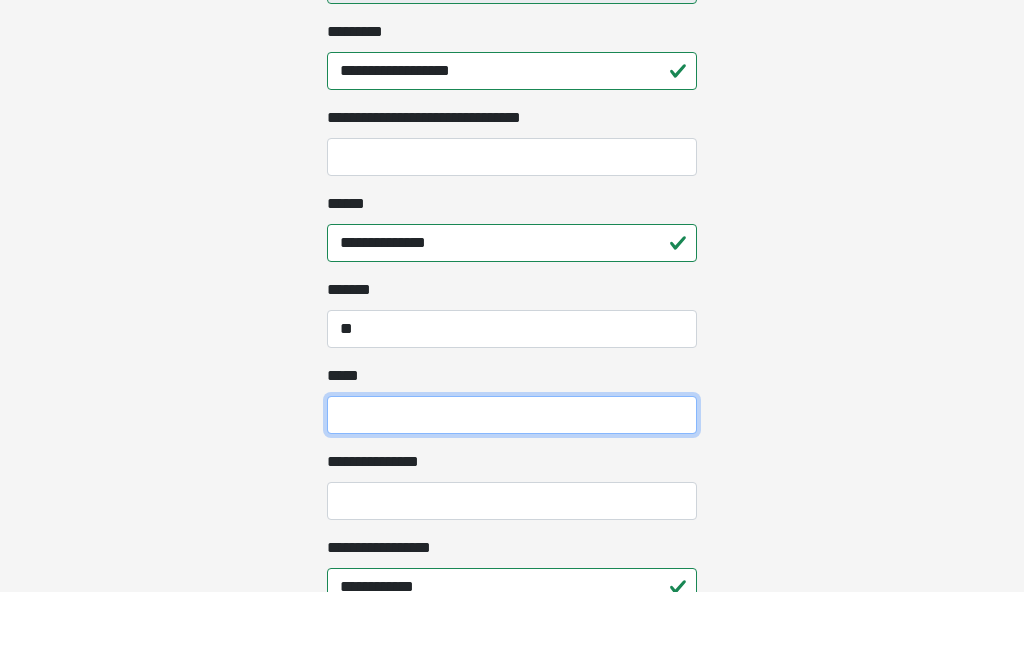 click on "*** *" at bounding box center [512, 484] 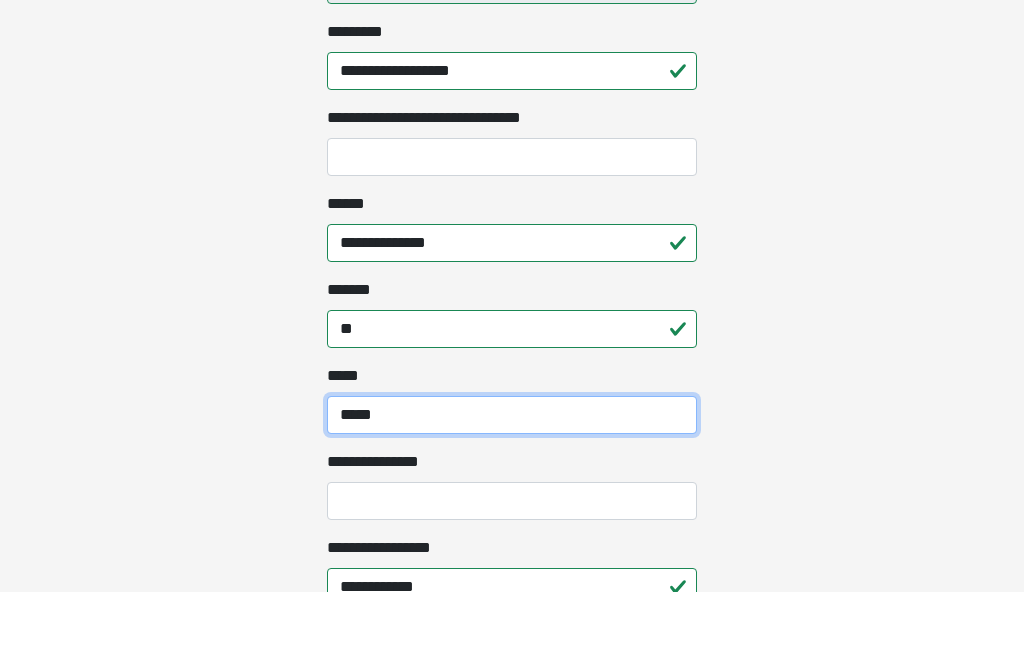 type on "*****" 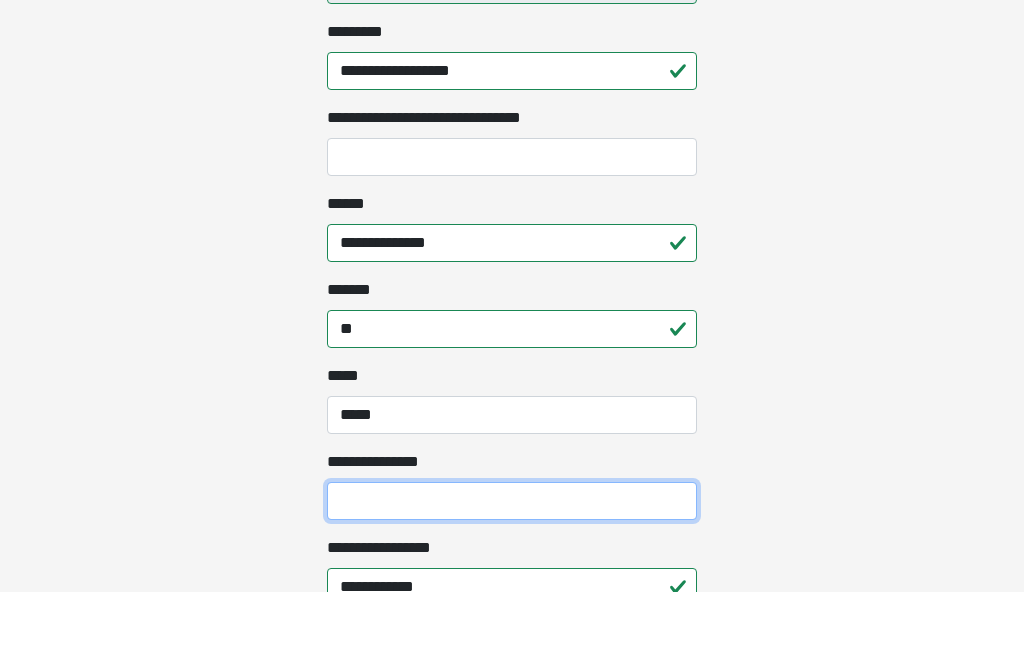 click on "**********" at bounding box center [512, 570] 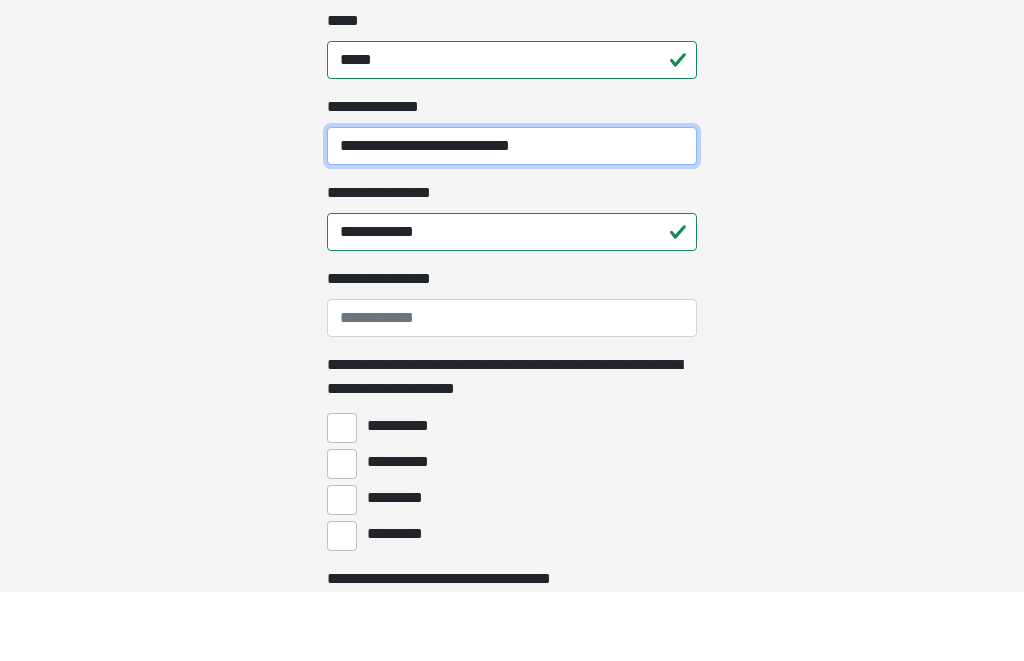 scroll, scrollTop: 1209, scrollLeft: 0, axis: vertical 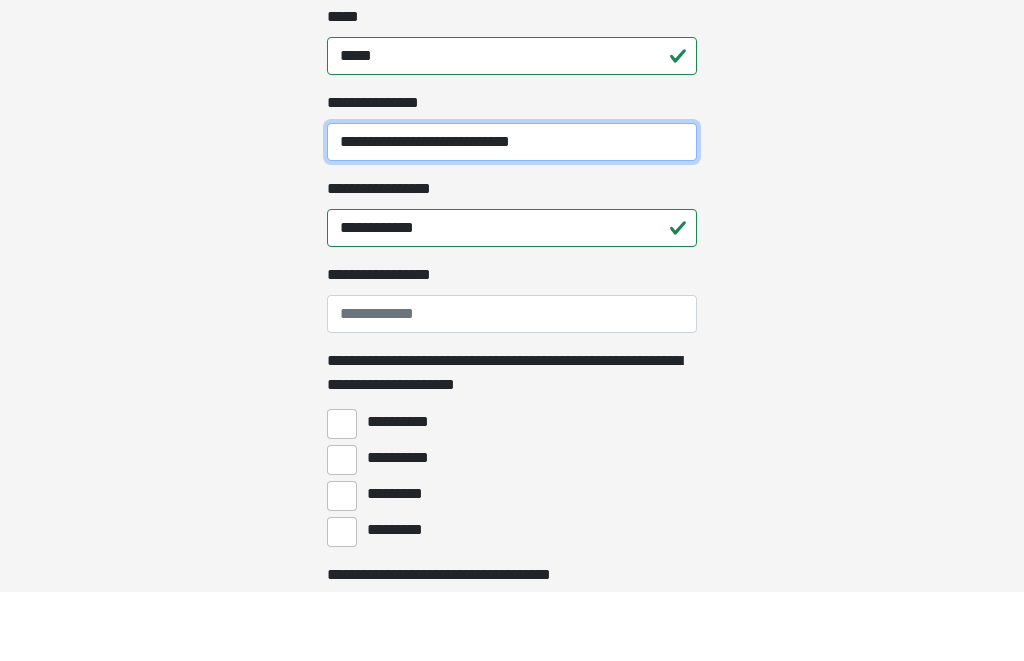 type on "**********" 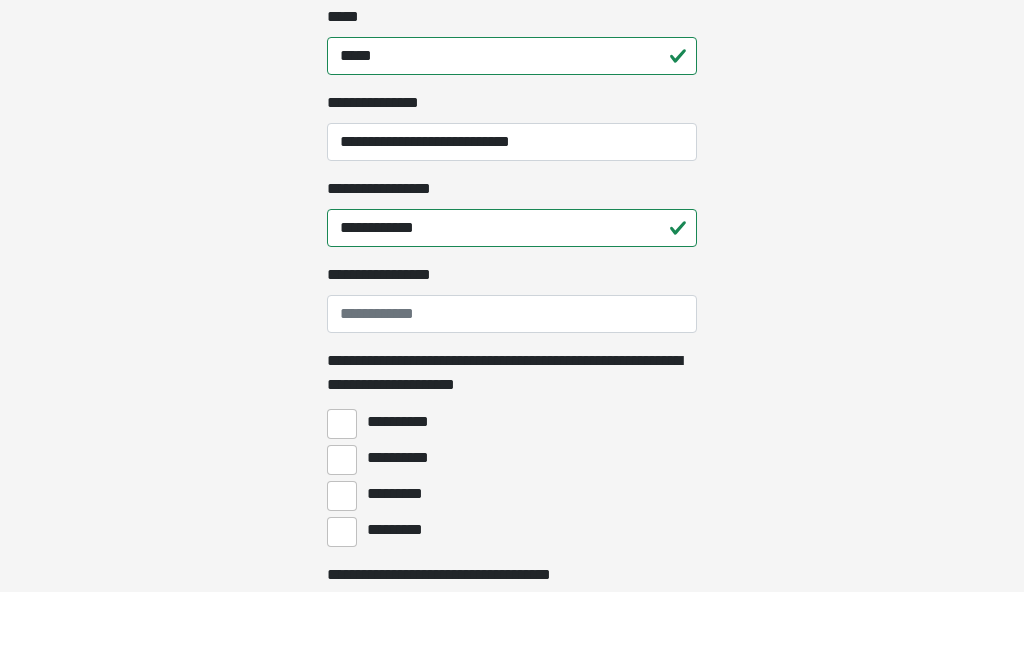 click on "**********" at bounding box center [342, 529] 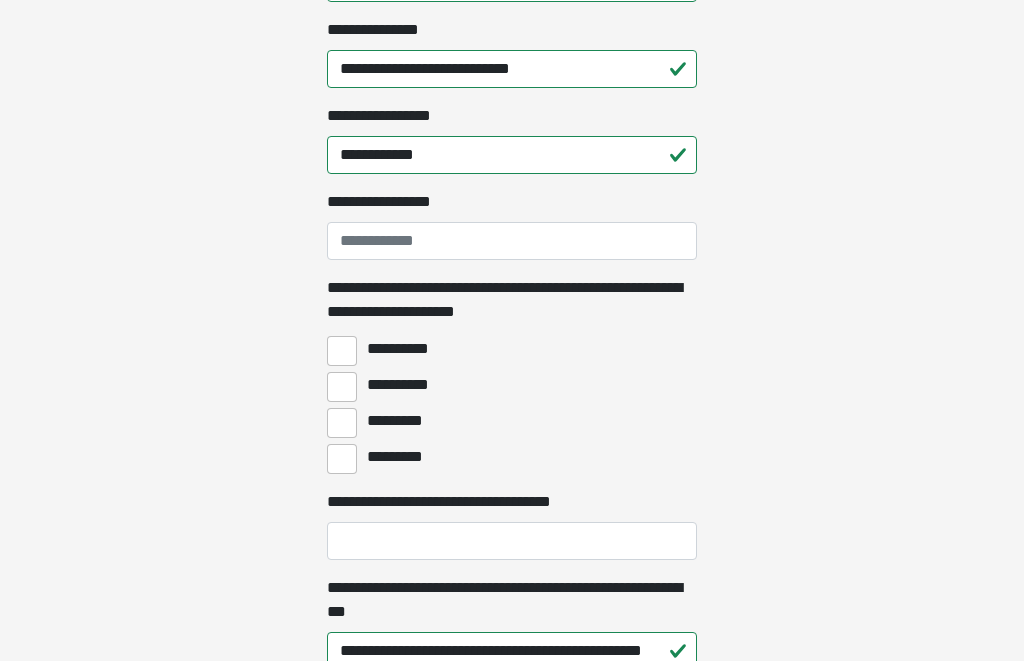 scroll, scrollTop: 1353, scrollLeft: 0, axis: vertical 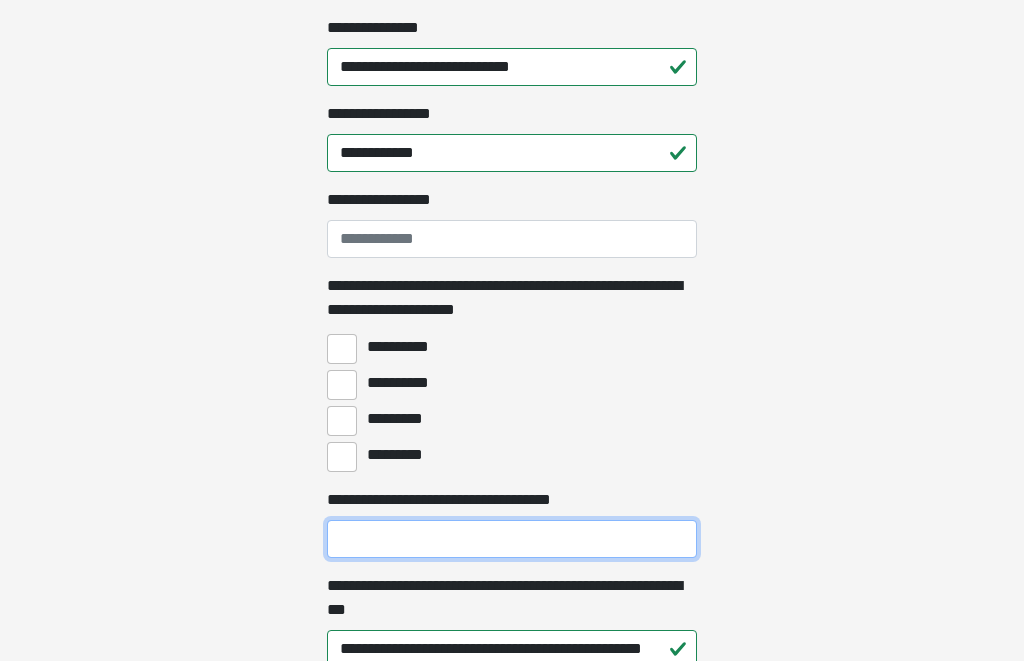 click on "**********" at bounding box center [512, 539] 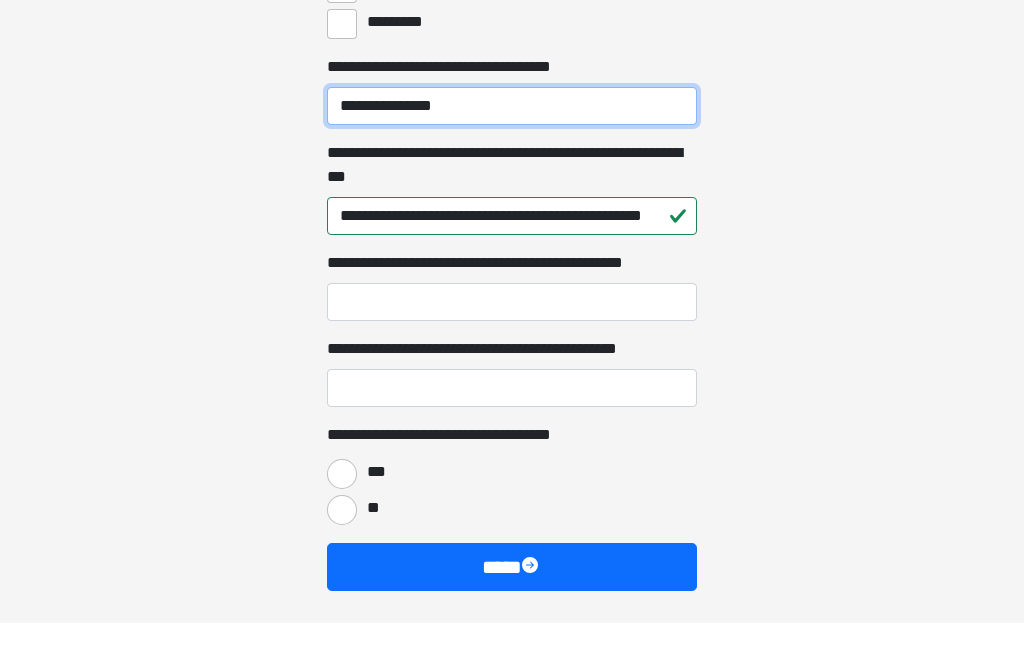 scroll, scrollTop: 1754, scrollLeft: 0, axis: vertical 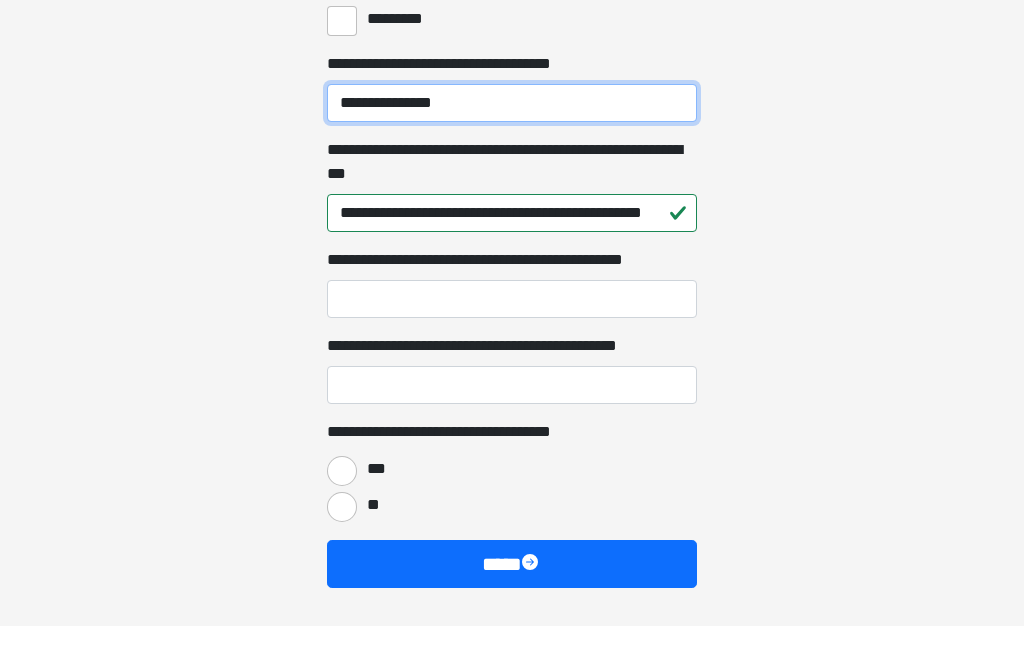 type on "**********" 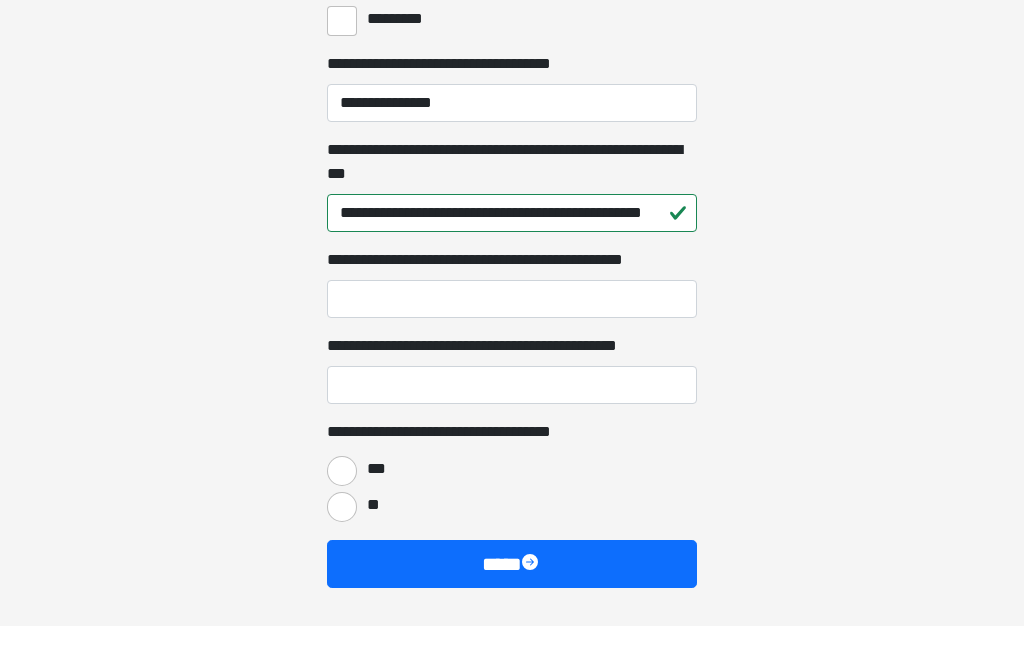 click on "***" at bounding box center [342, 506] 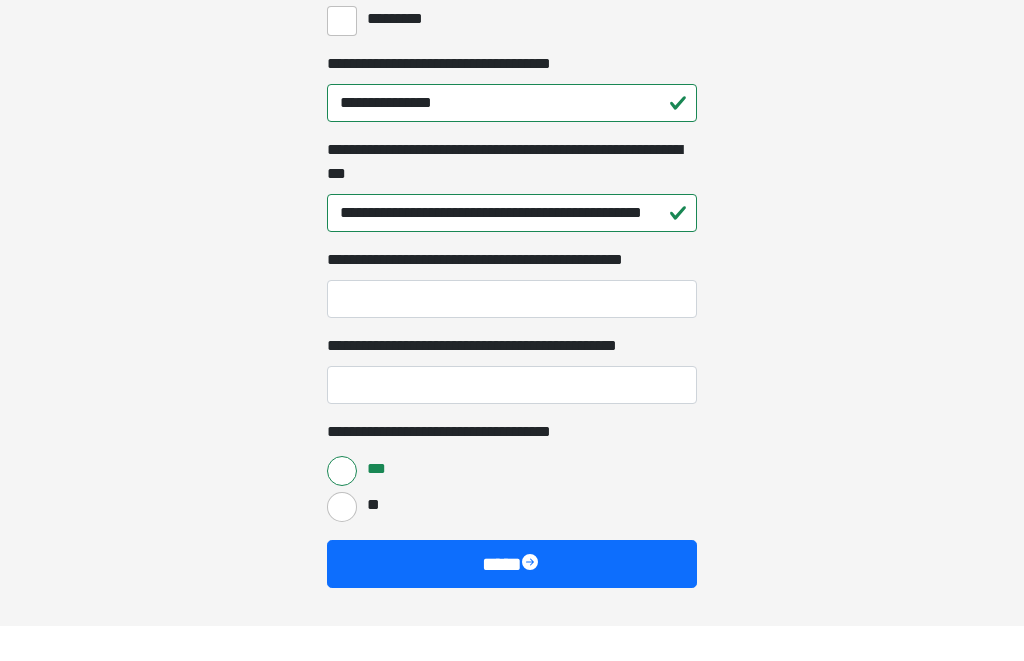 scroll, scrollTop: 1755, scrollLeft: 0, axis: vertical 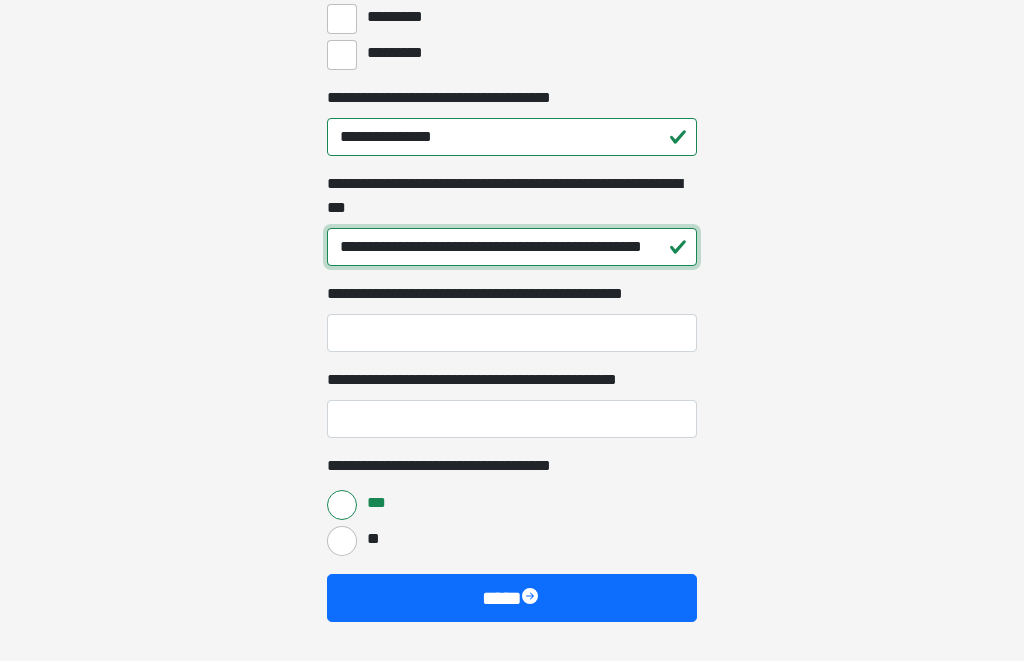 click on "**********" at bounding box center [512, 247] 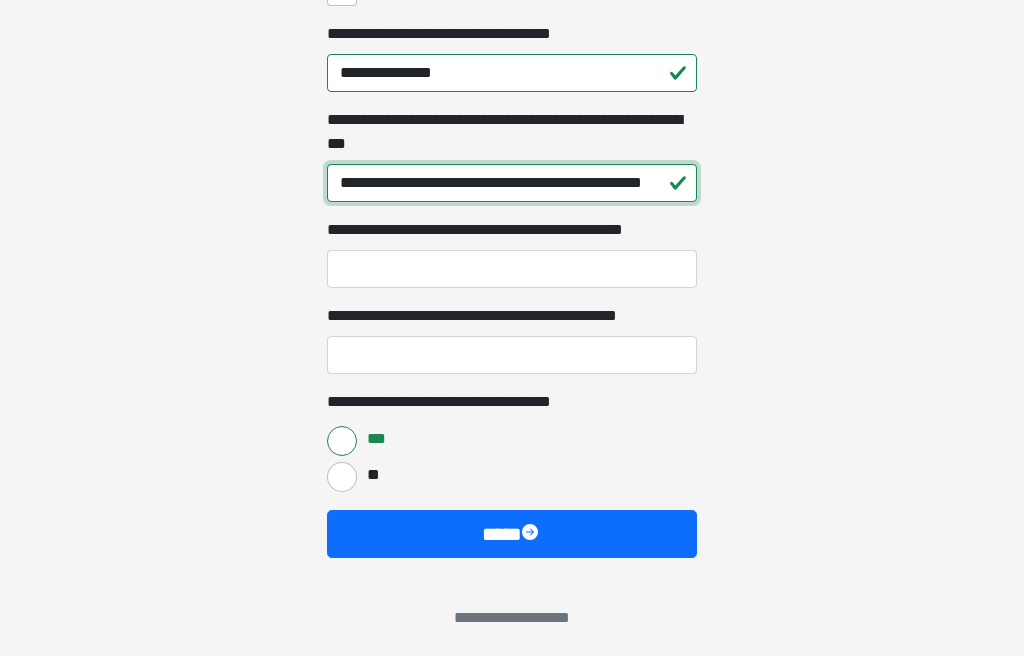 scroll, scrollTop: 1815, scrollLeft: 0, axis: vertical 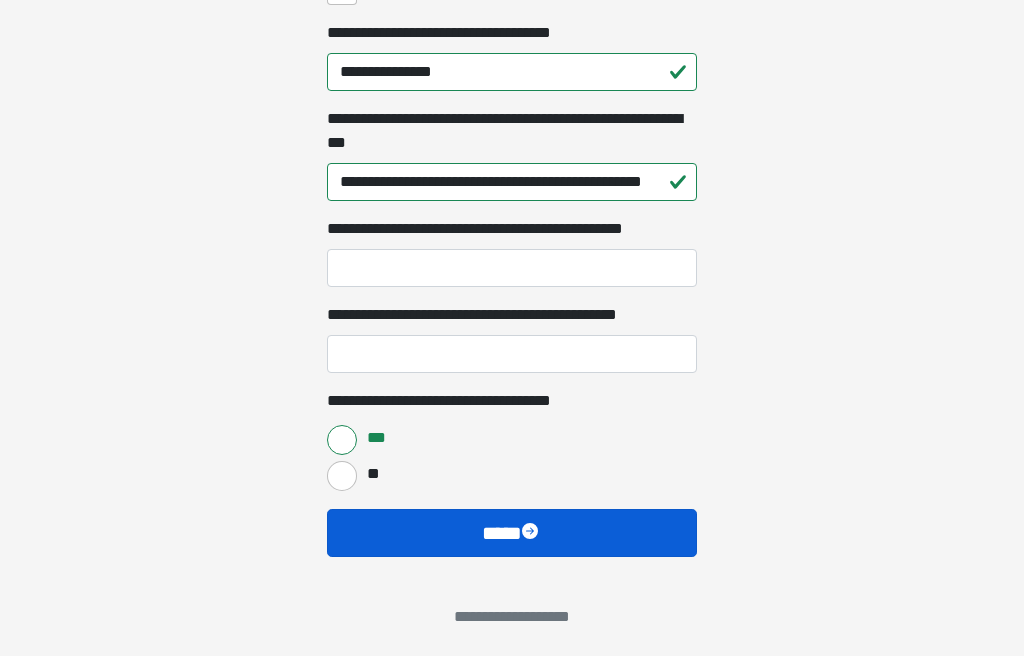 click on "****" at bounding box center [512, 538] 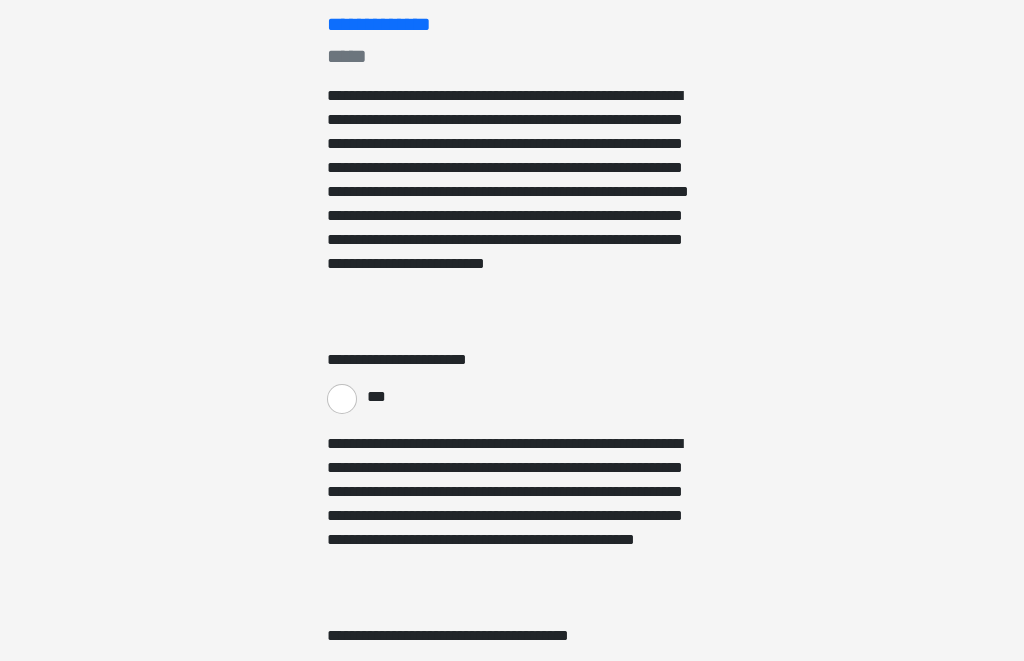 scroll, scrollTop: 286, scrollLeft: 0, axis: vertical 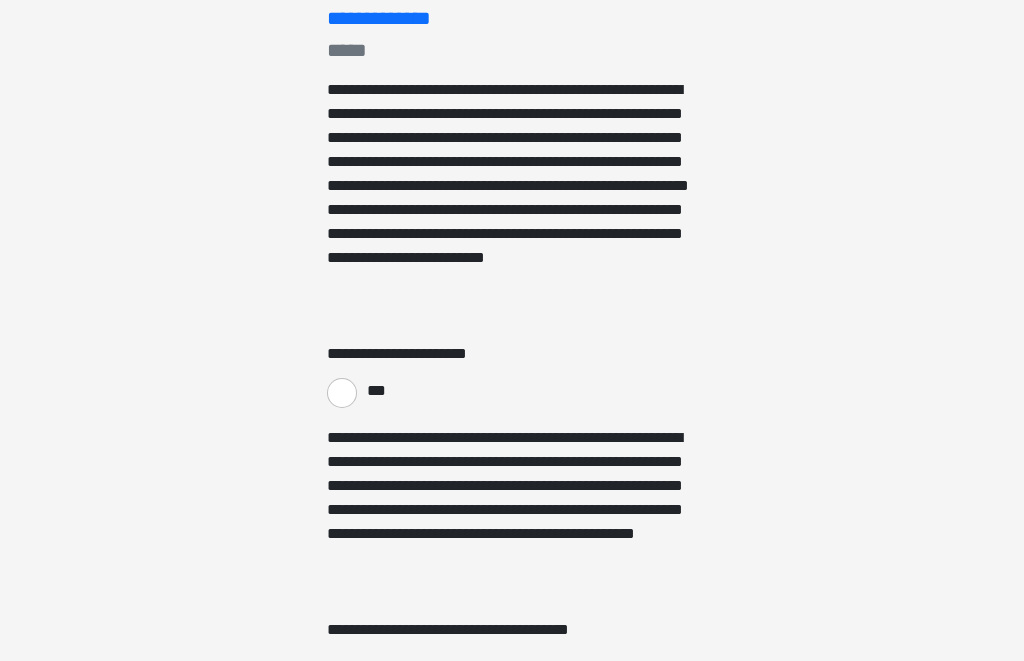 click on "***" at bounding box center [342, 394] 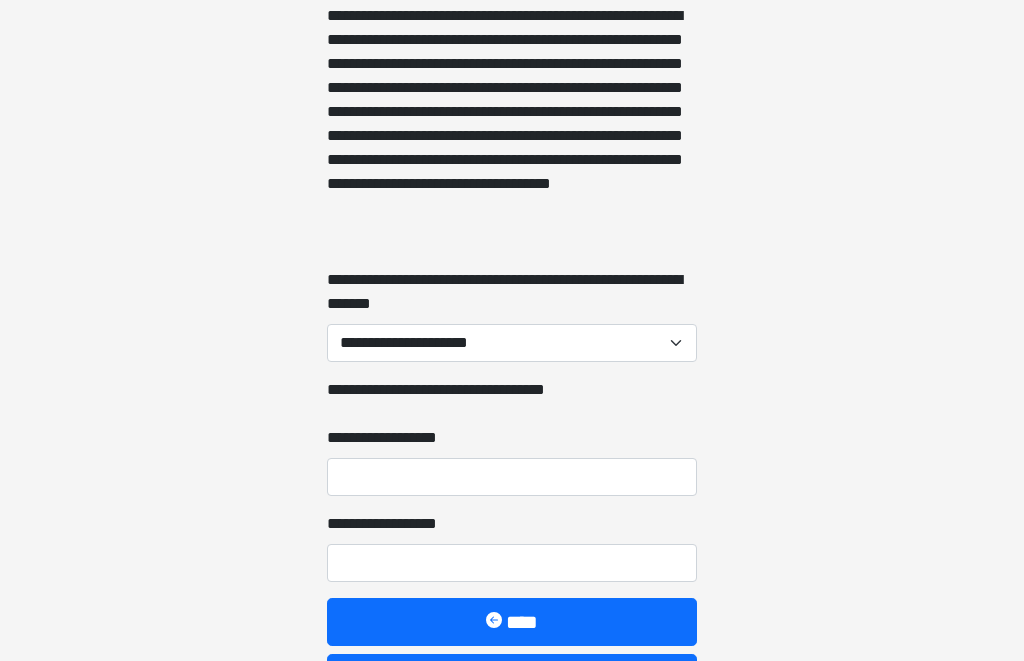 scroll, scrollTop: 1981, scrollLeft: 0, axis: vertical 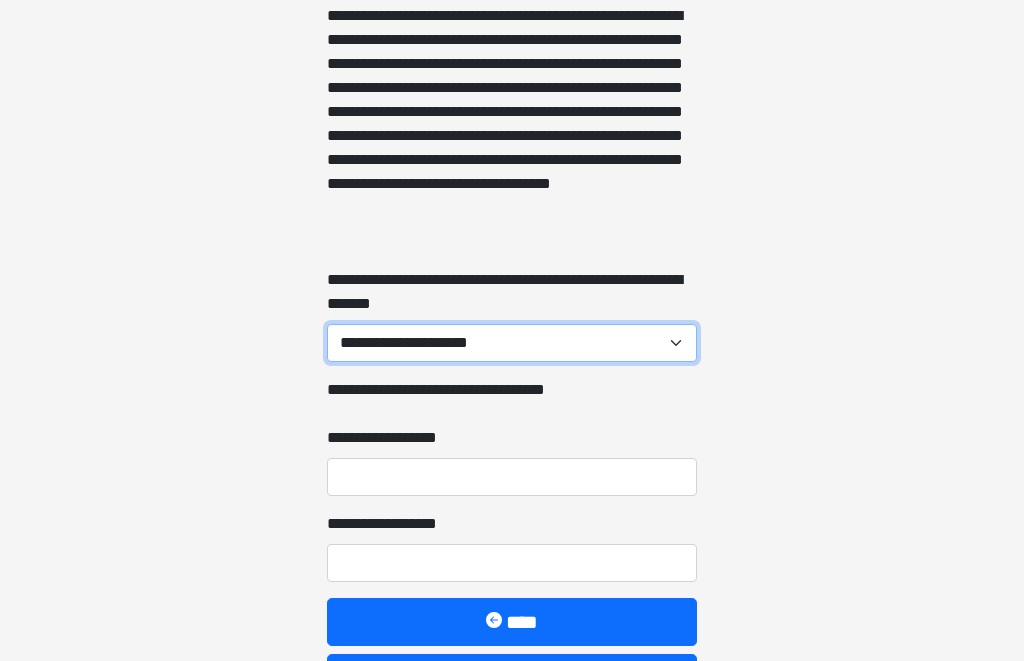 click on "**********" at bounding box center (512, 343) 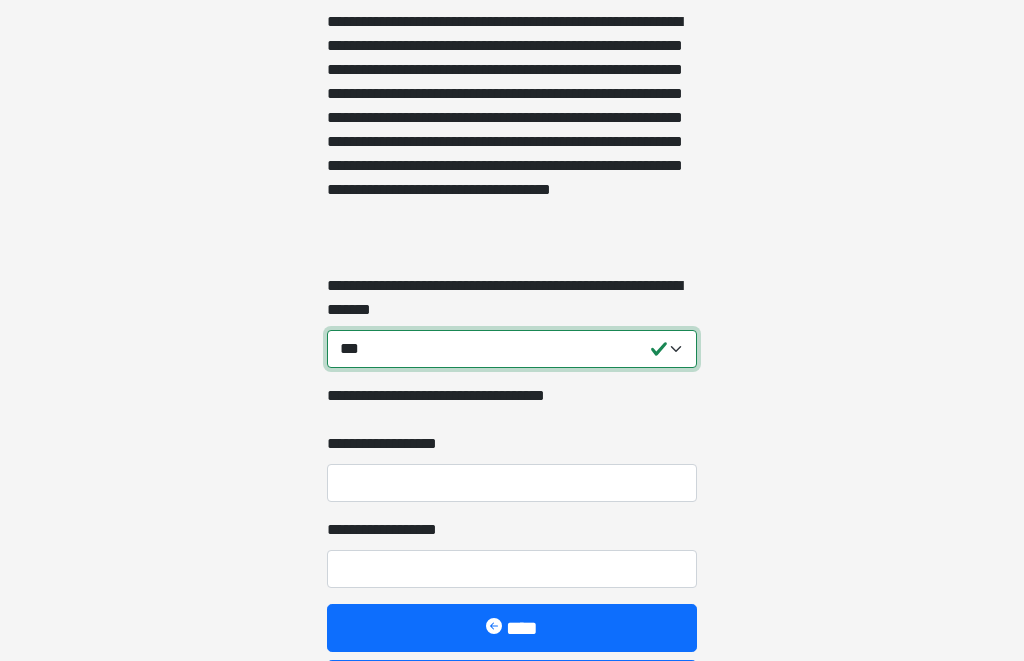 scroll, scrollTop: 1976, scrollLeft: 0, axis: vertical 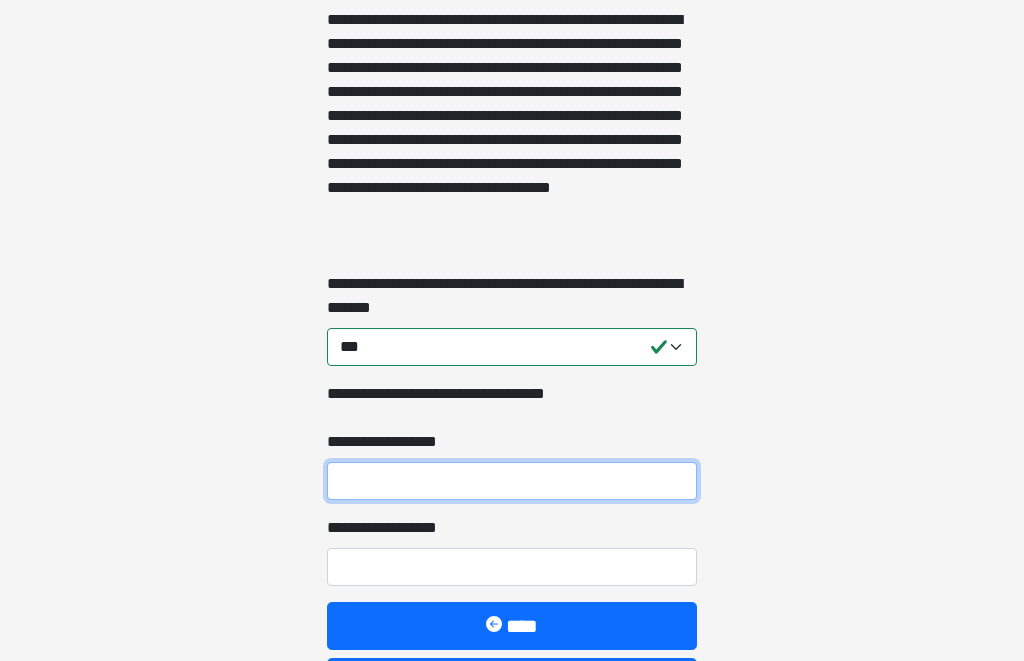 click on "**********" at bounding box center [512, 482] 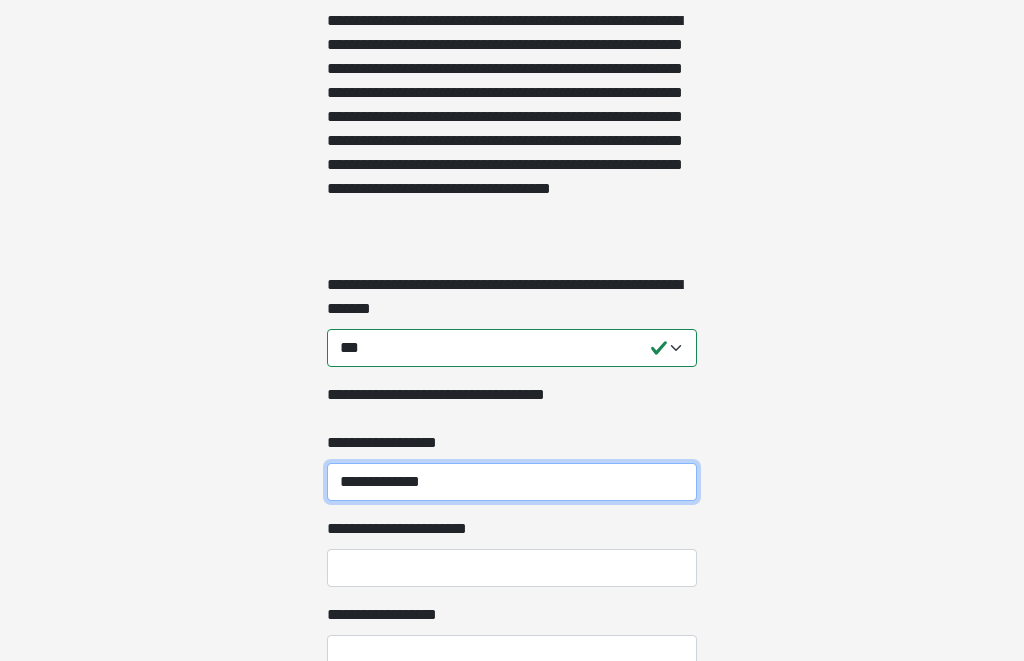 type on "**********" 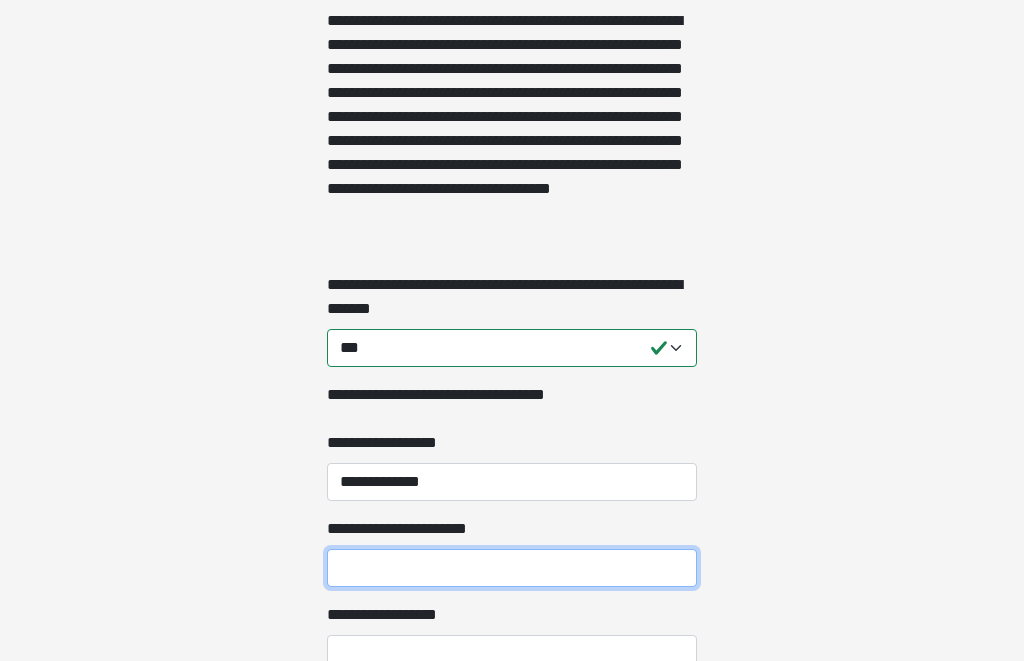 click on "**********" at bounding box center (512, 568) 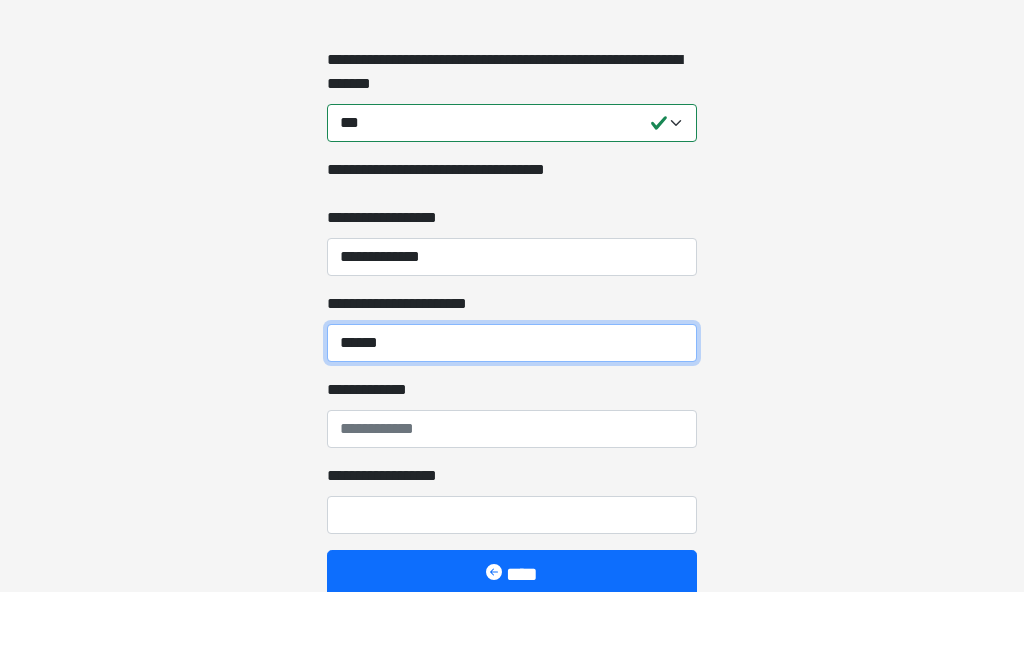 scroll, scrollTop: 2137, scrollLeft: 0, axis: vertical 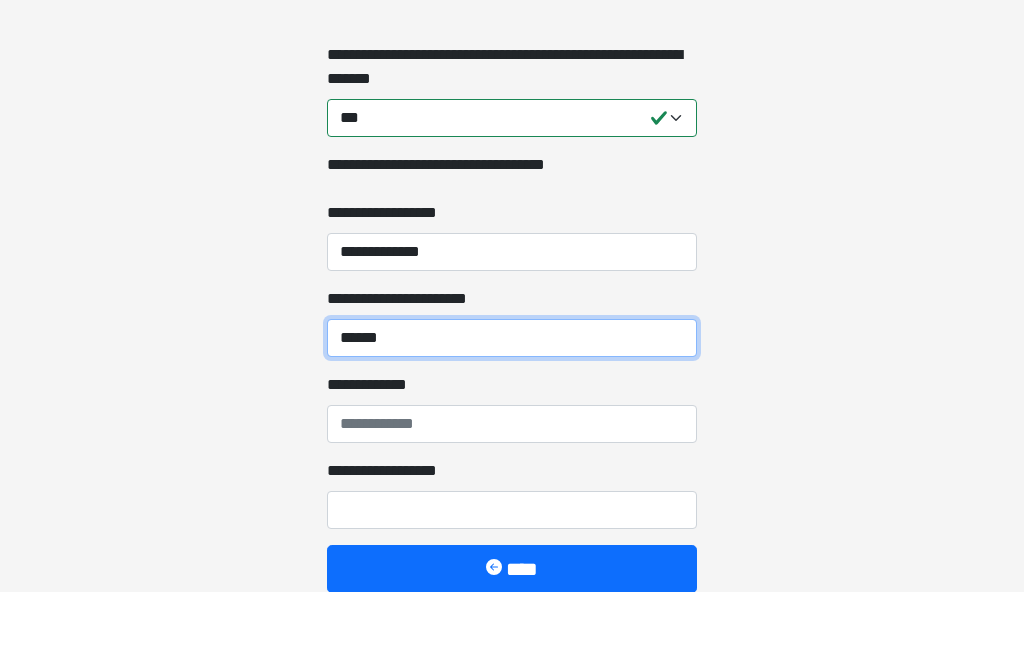 type on "******" 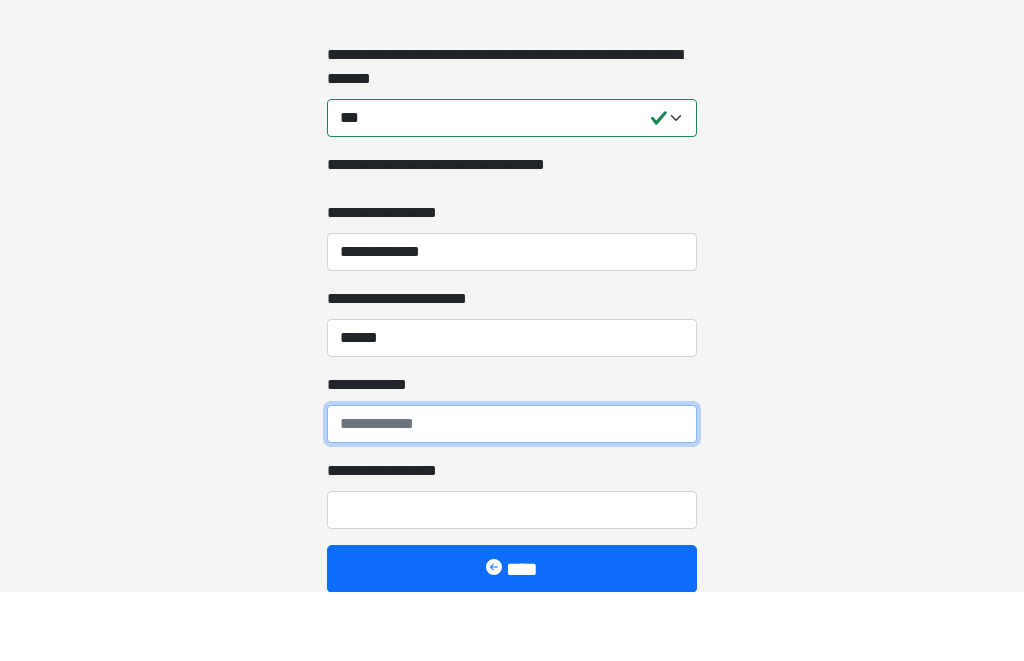 click on "**********" at bounding box center (512, 493) 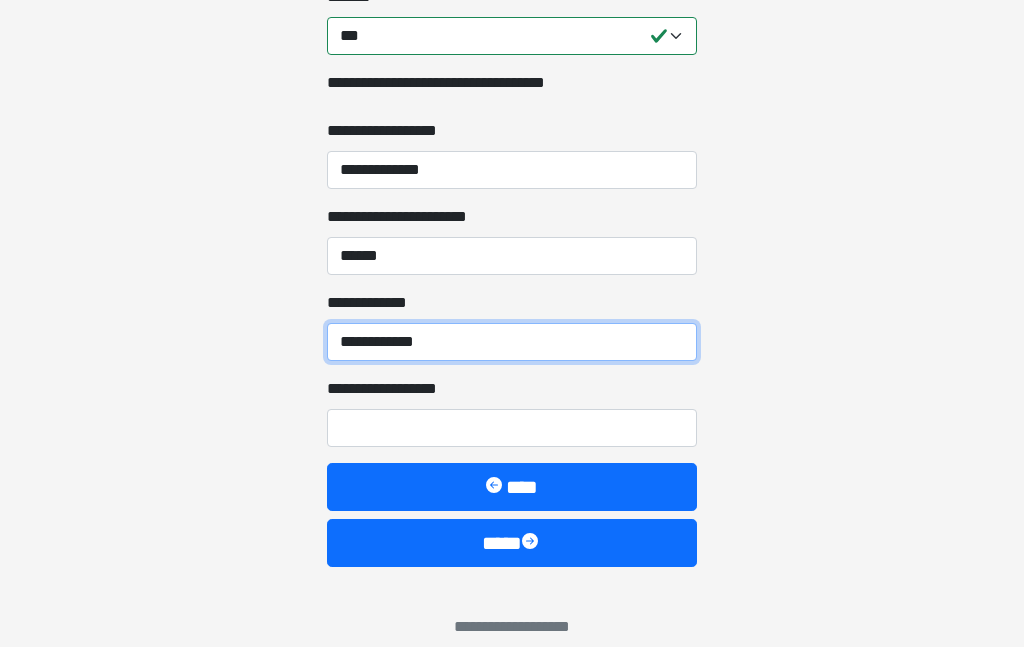 scroll, scrollTop: 2297, scrollLeft: 0, axis: vertical 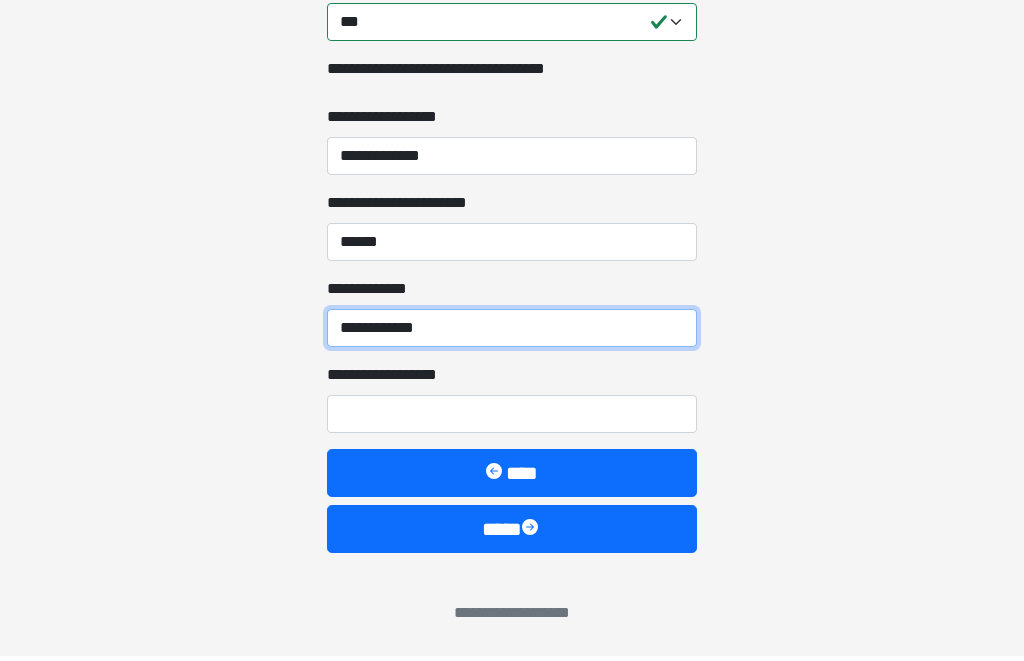 type on "**********" 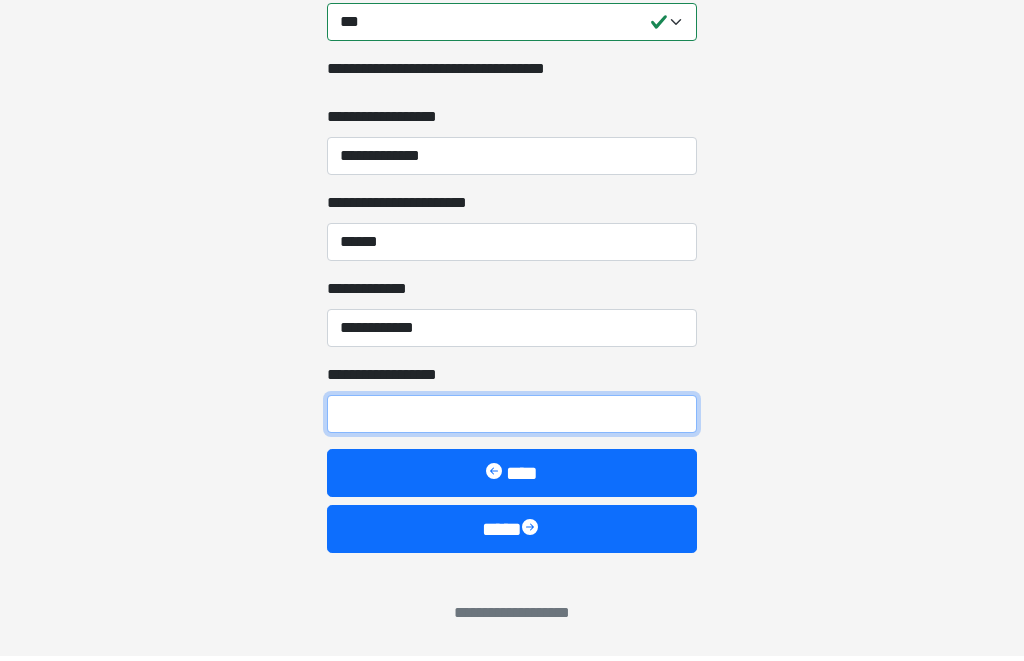 click on "**********" at bounding box center [512, 419] 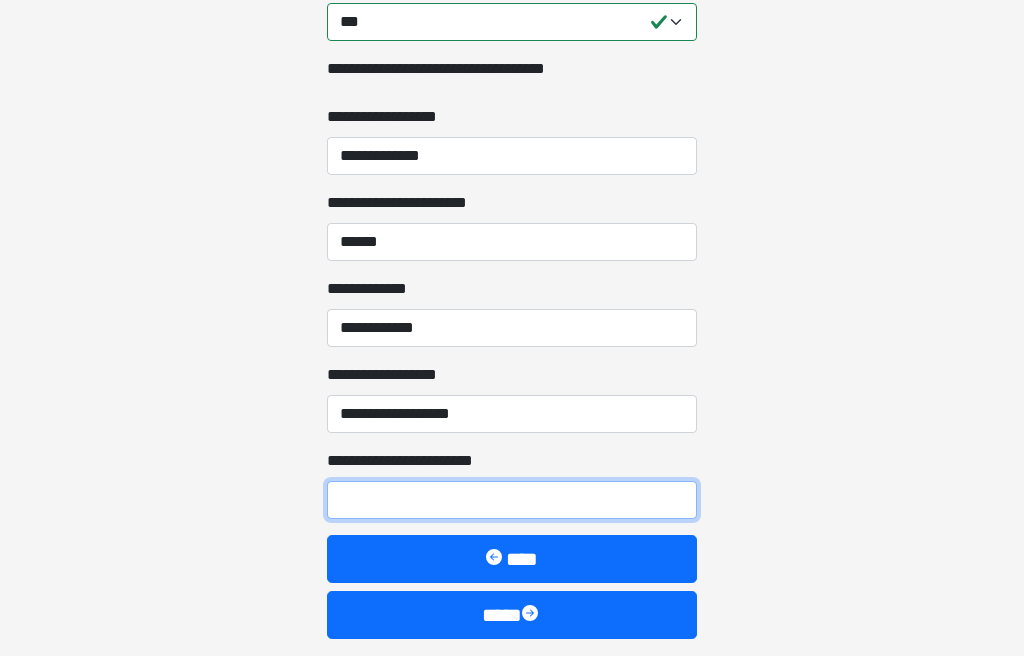 click on "**********" at bounding box center (512, 505) 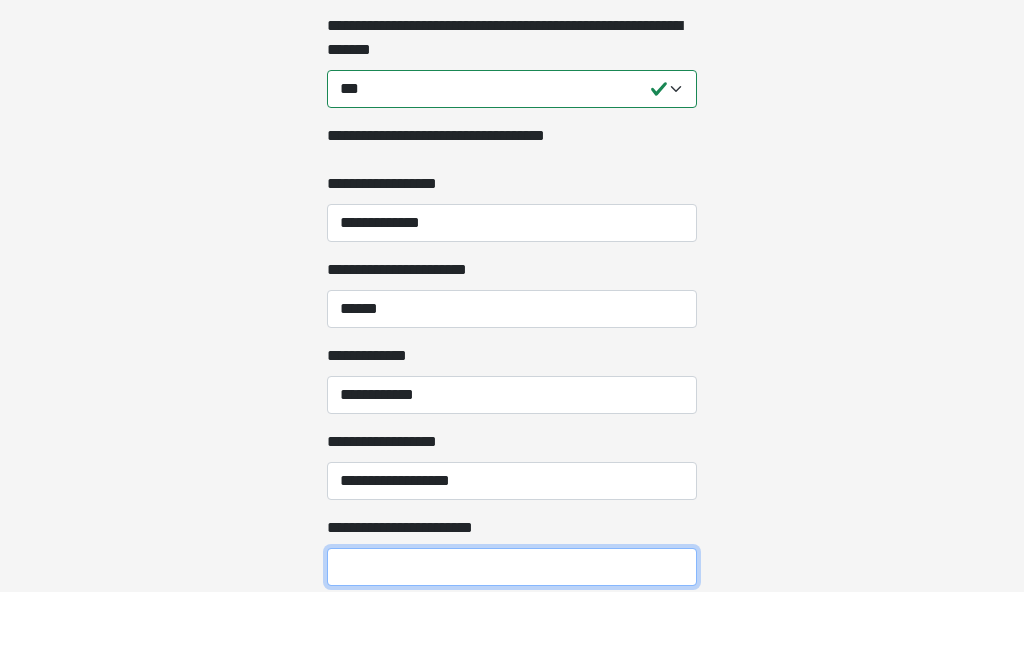 scroll, scrollTop: 2167, scrollLeft: 0, axis: vertical 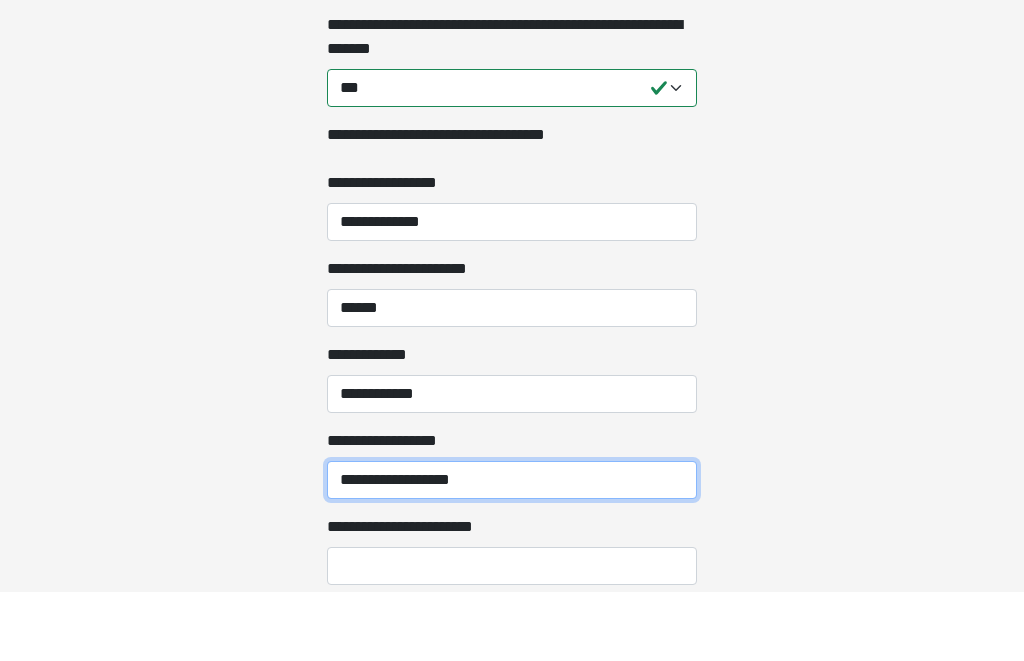 click on "**********" at bounding box center [512, 549] 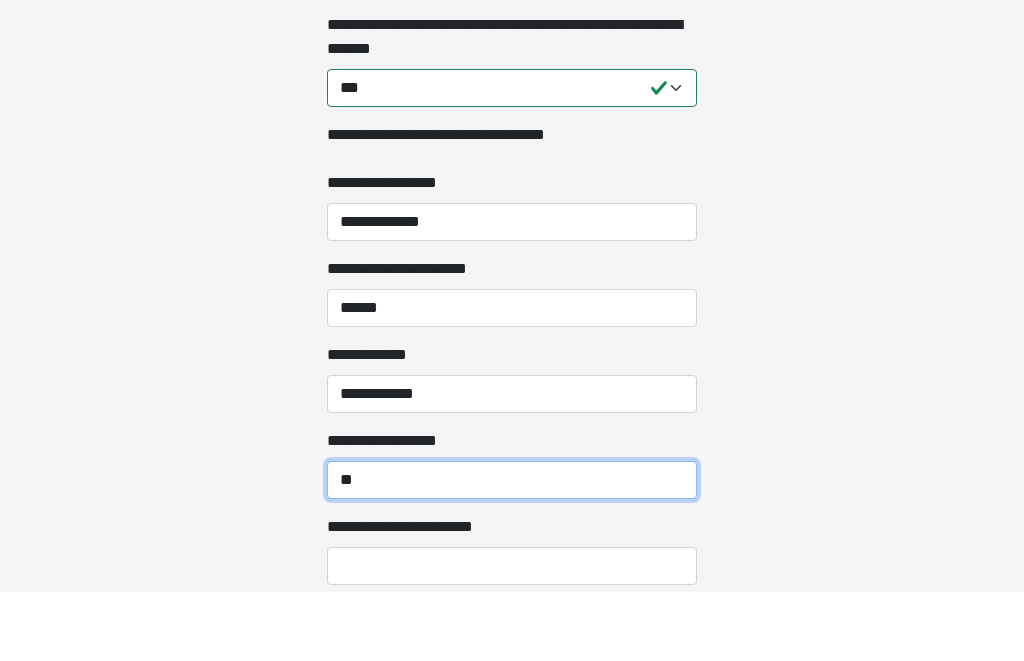 type on "*" 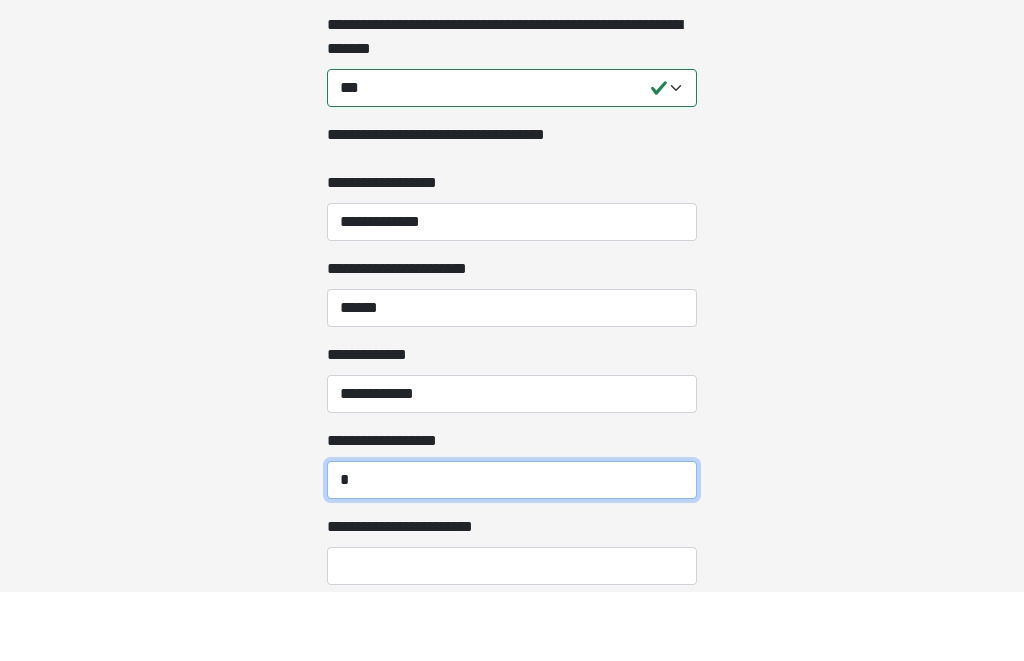 type 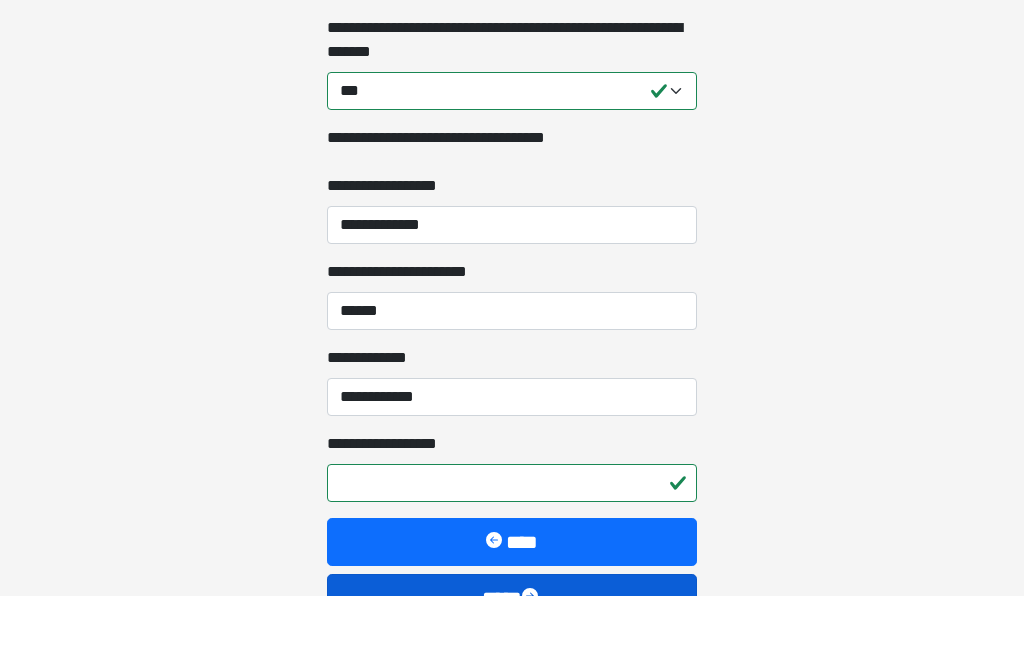 click on "****" at bounding box center (512, 664) 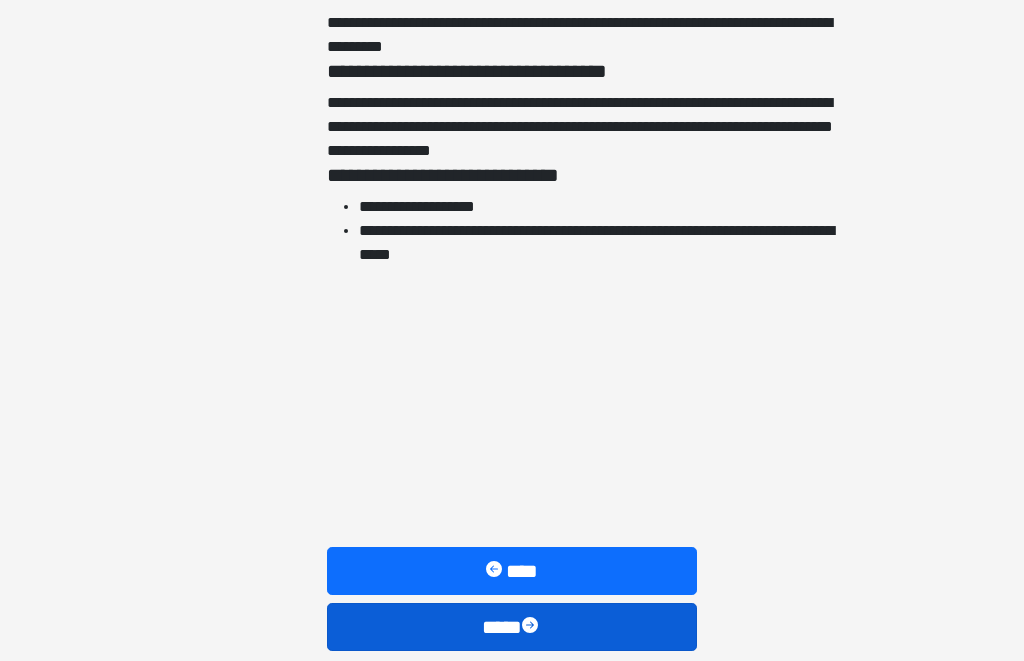 scroll, scrollTop: 4583, scrollLeft: 0, axis: vertical 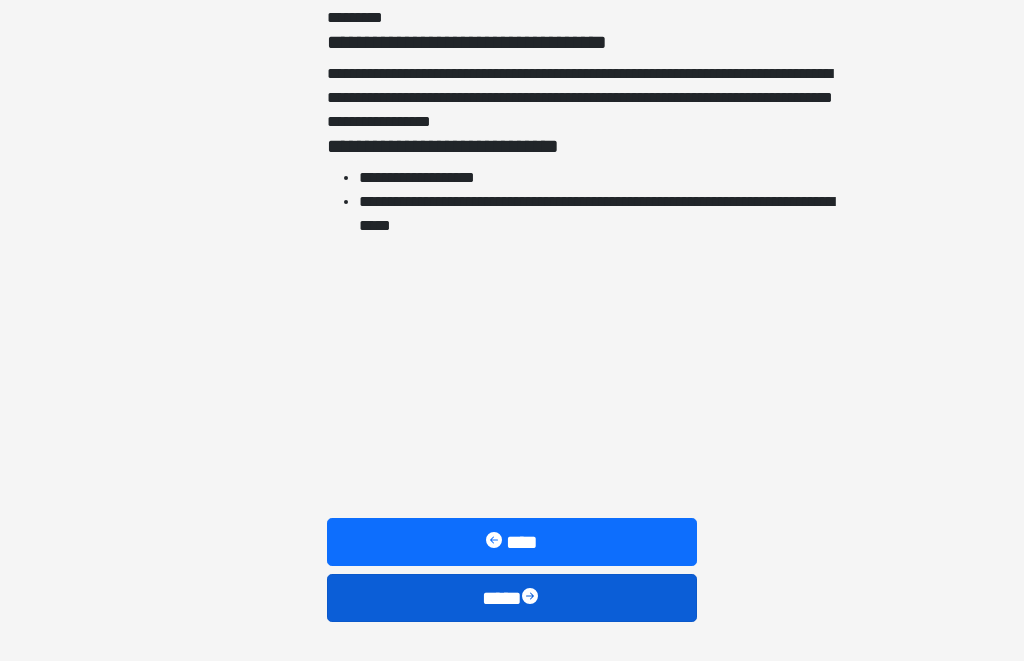 click on "****" at bounding box center (512, 598) 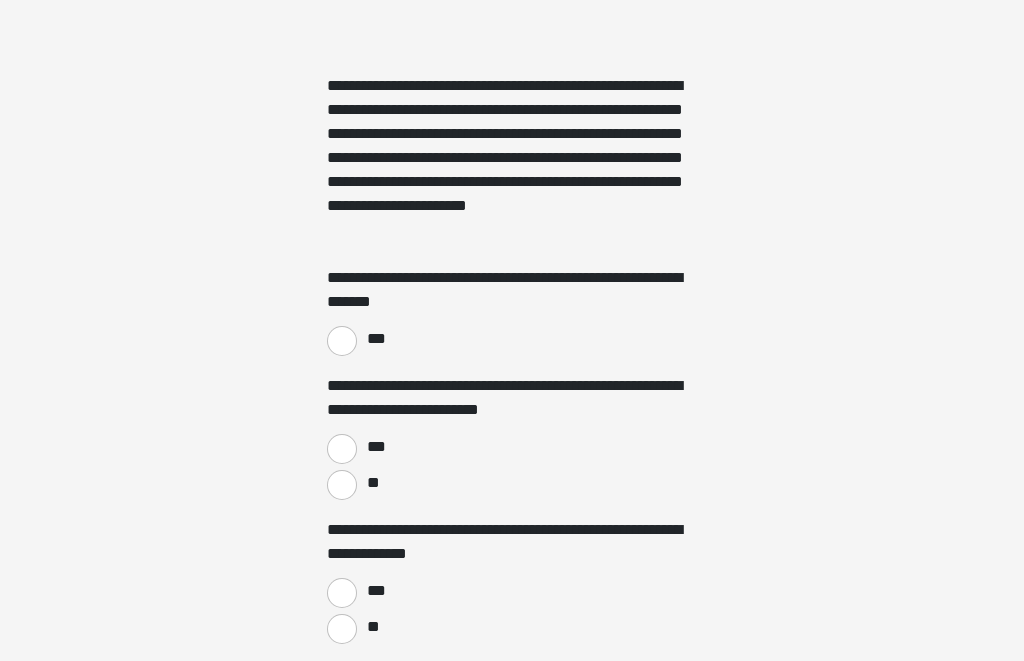 scroll, scrollTop: 1254, scrollLeft: 0, axis: vertical 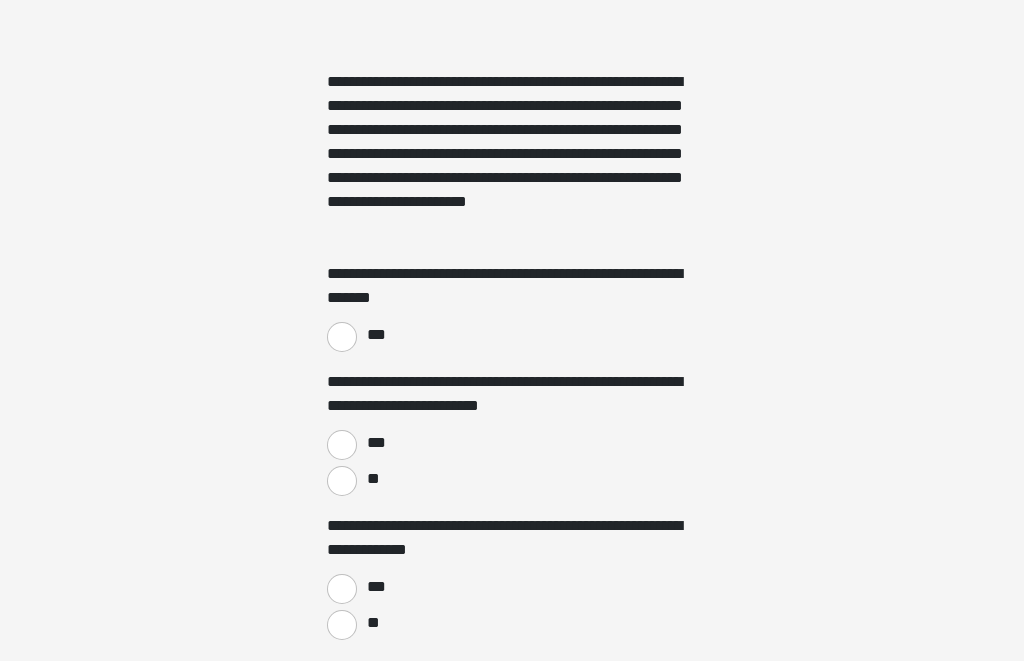 click on "***" at bounding box center (342, 338) 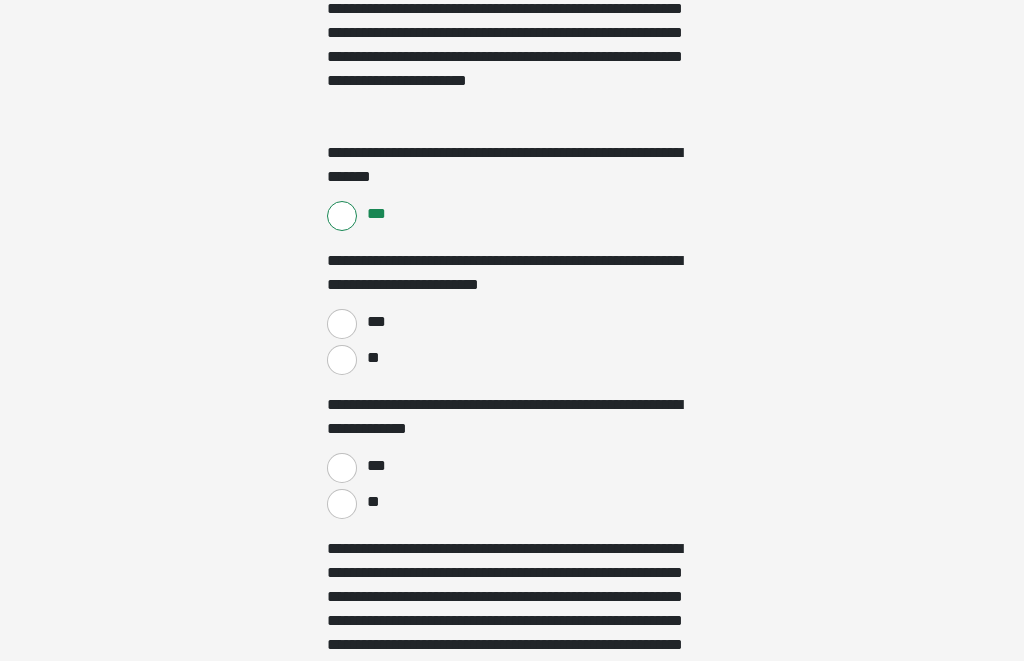 scroll, scrollTop: 1376, scrollLeft: 0, axis: vertical 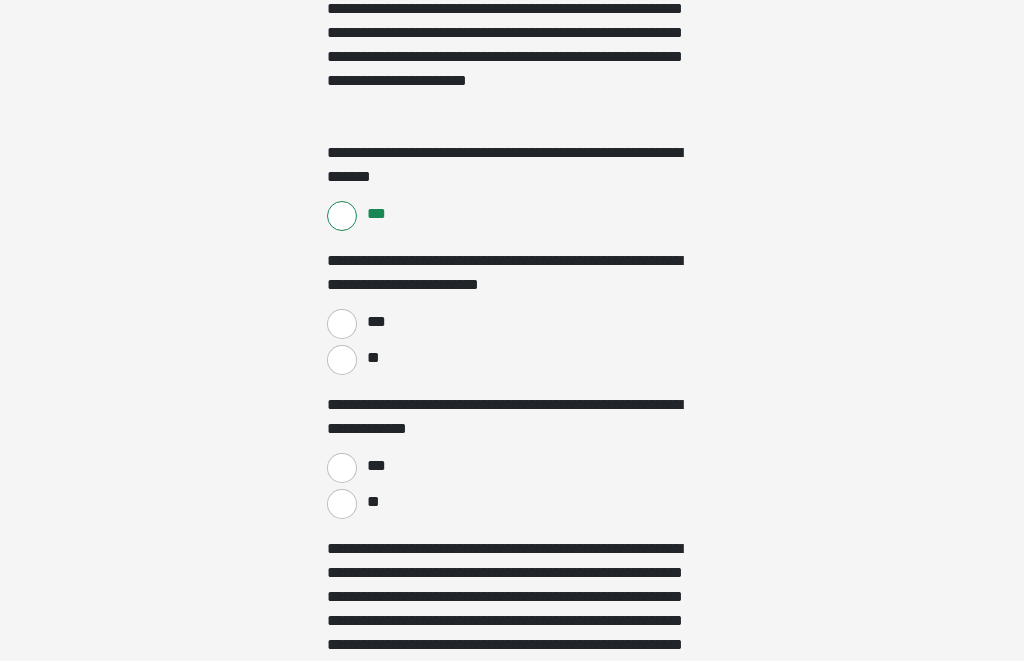 click on "***" at bounding box center [342, 324] 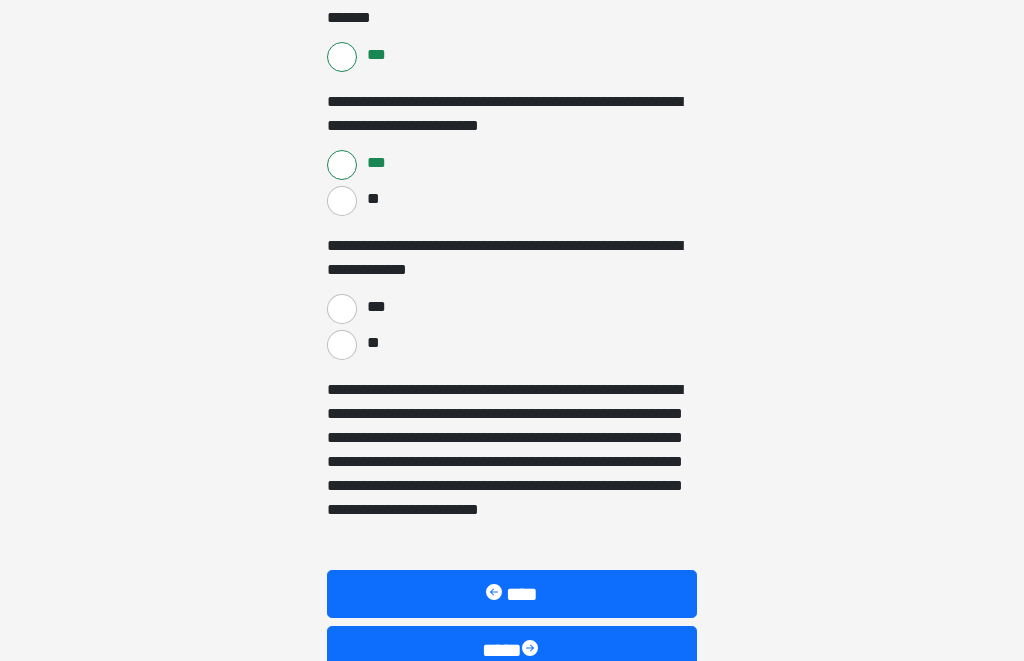 scroll, scrollTop: 1535, scrollLeft: 0, axis: vertical 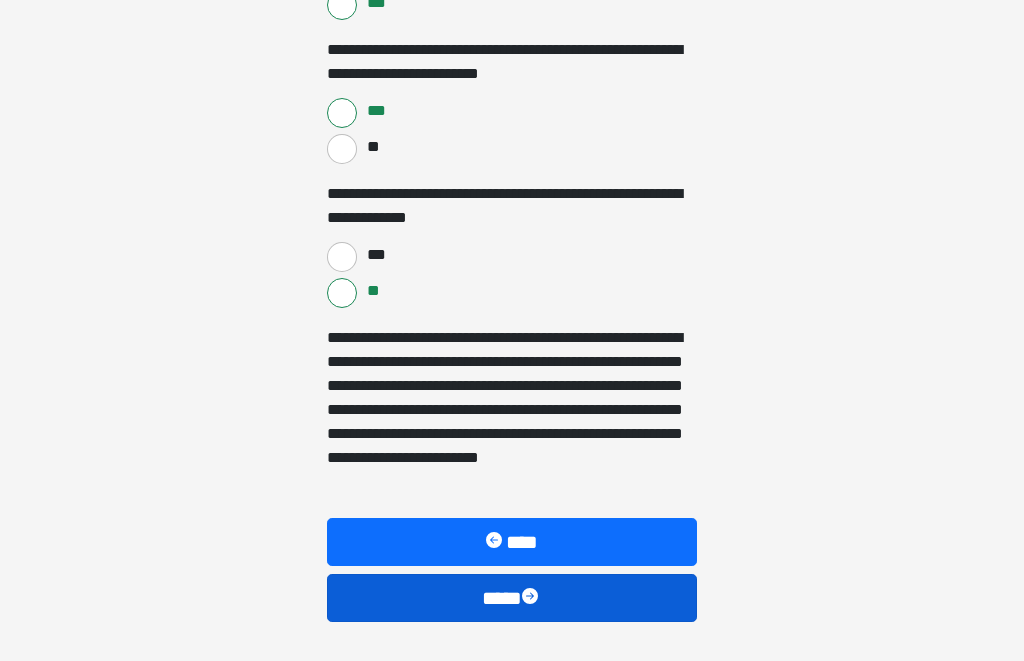 click on "****" at bounding box center (512, 598) 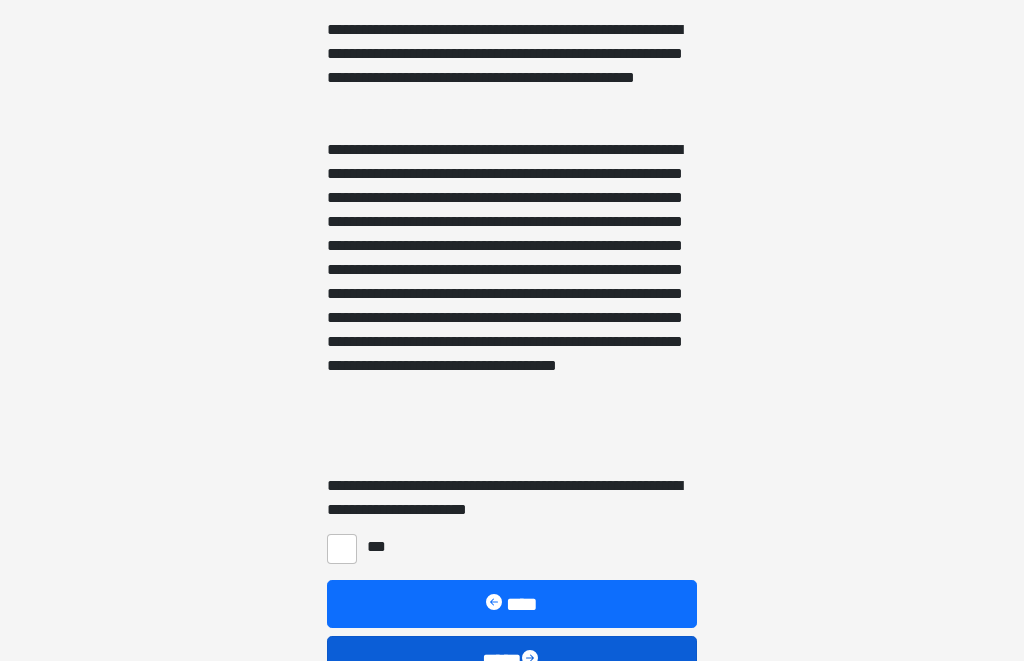 scroll, scrollTop: 841, scrollLeft: 0, axis: vertical 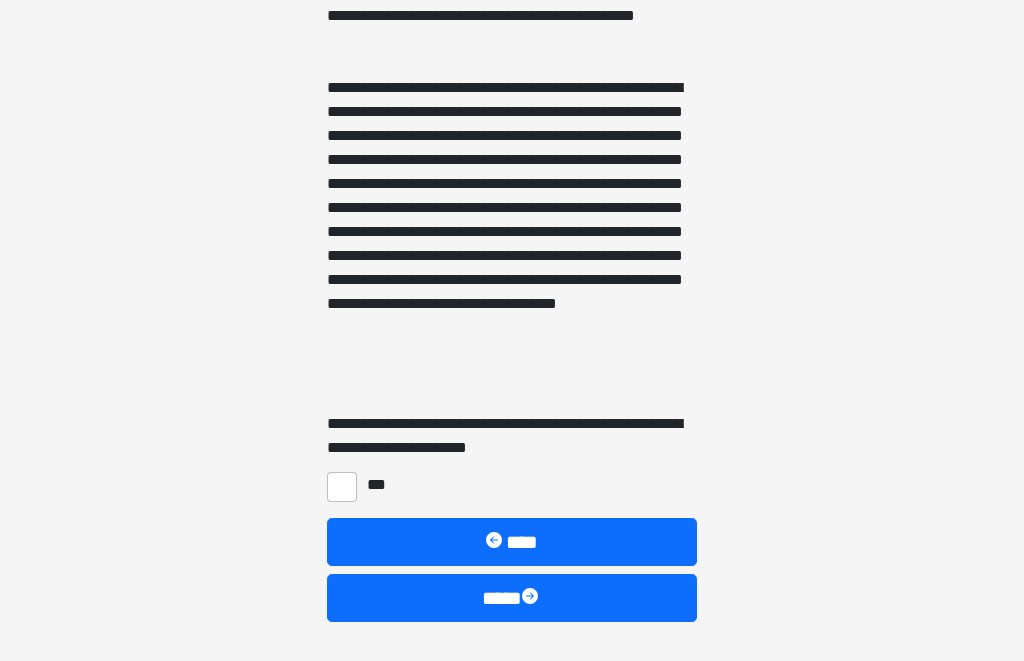 click on "***" at bounding box center [342, 487] 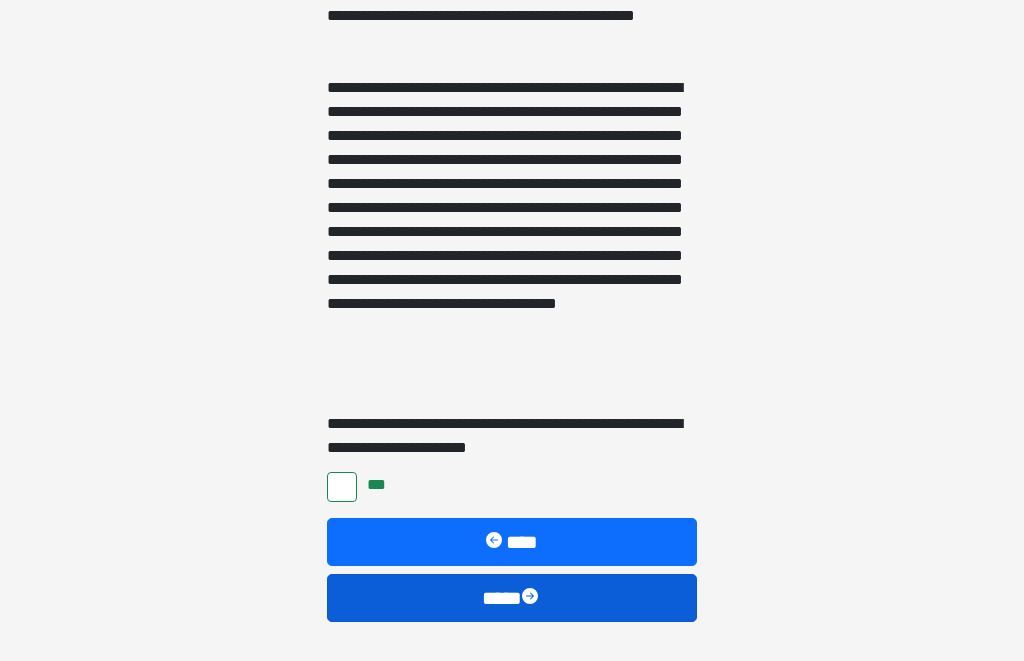 click on "****" at bounding box center [512, 598] 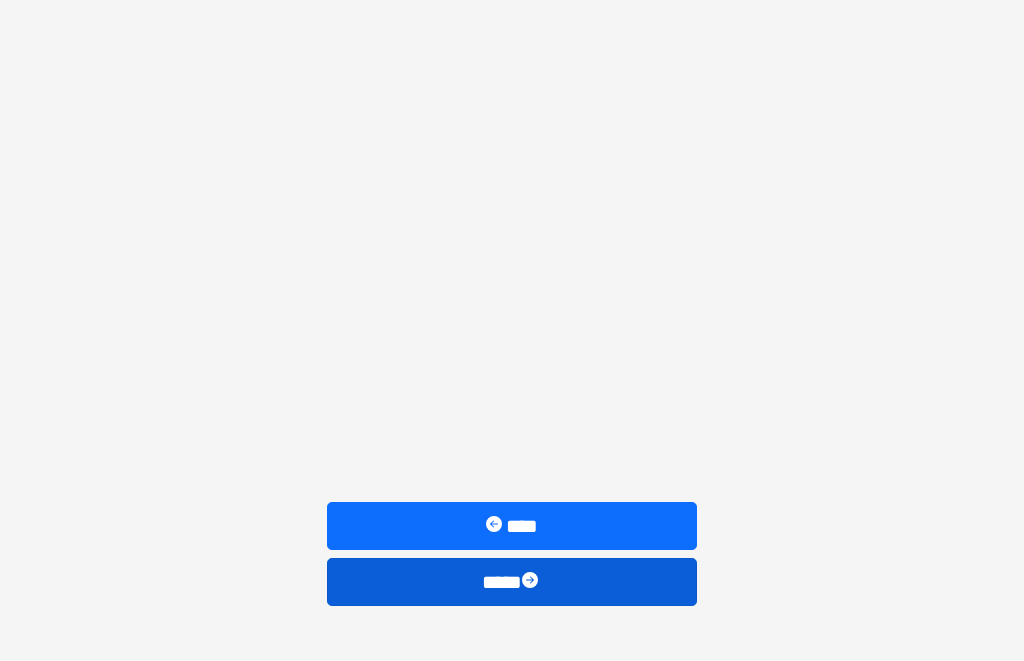 scroll, scrollTop: 137, scrollLeft: 0, axis: vertical 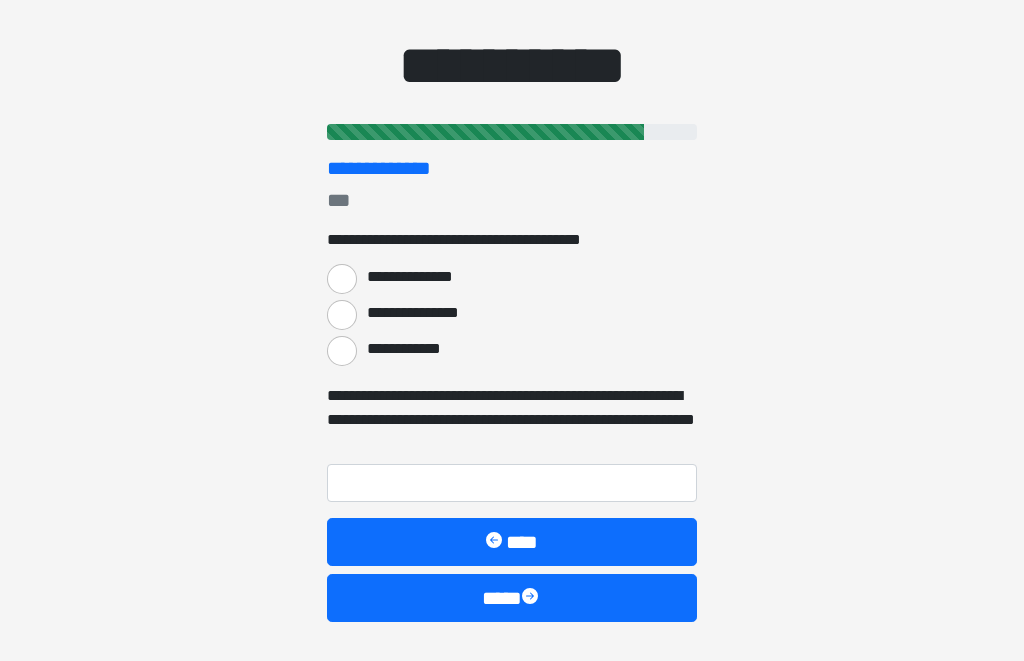 click on "**********" at bounding box center [342, 351] 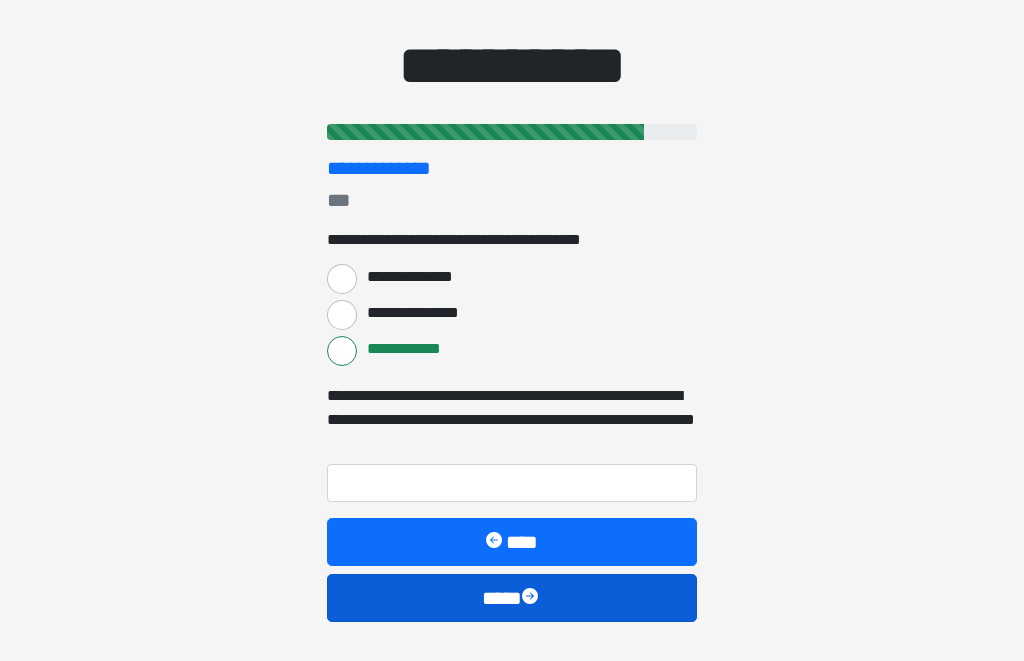 click on "****" at bounding box center [512, 598] 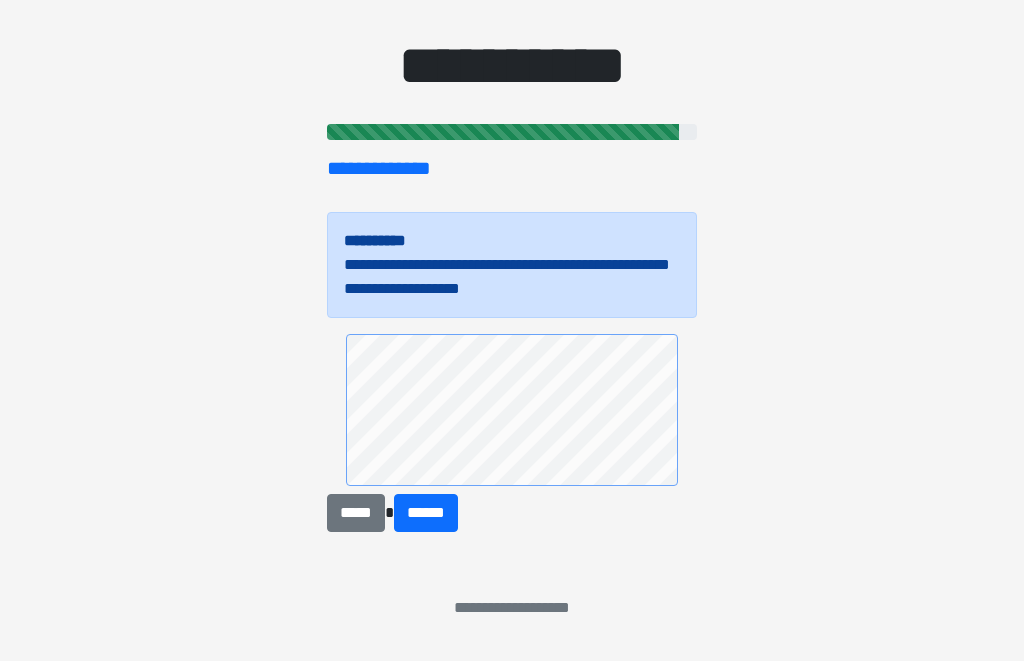 scroll, scrollTop: 37, scrollLeft: 0, axis: vertical 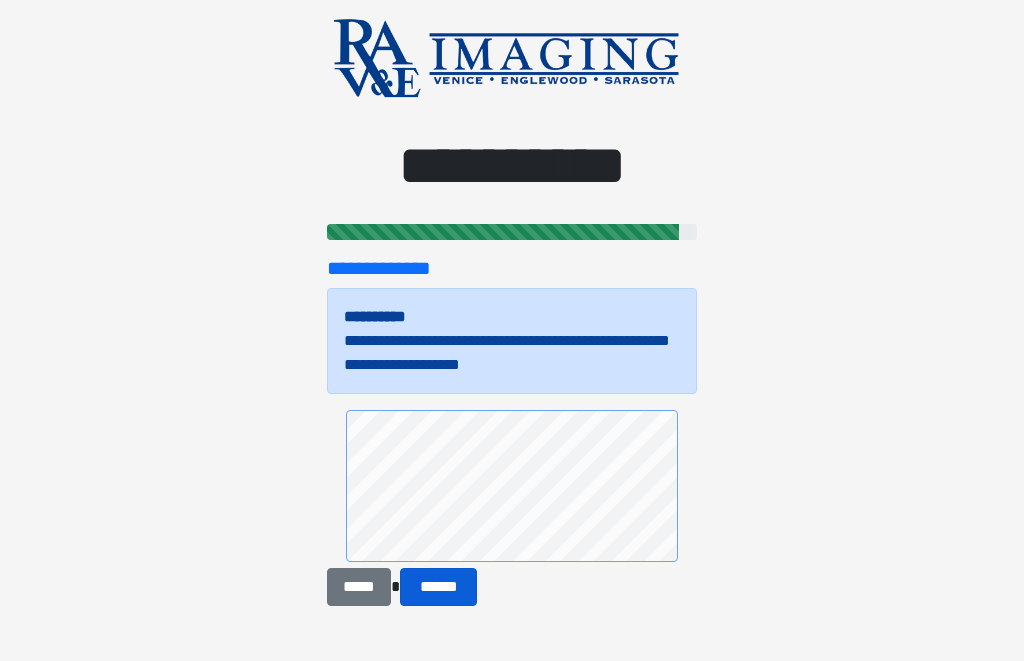 click on "******" at bounding box center (438, 587) 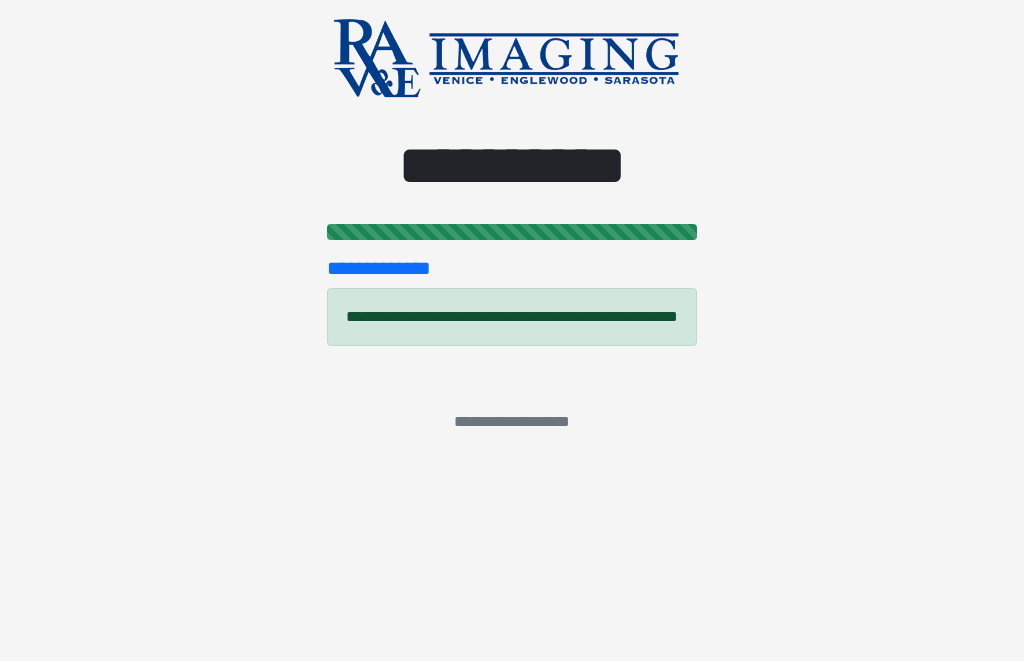 scroll, scrollTop: 0, scrollLeft: 0, axis: both 